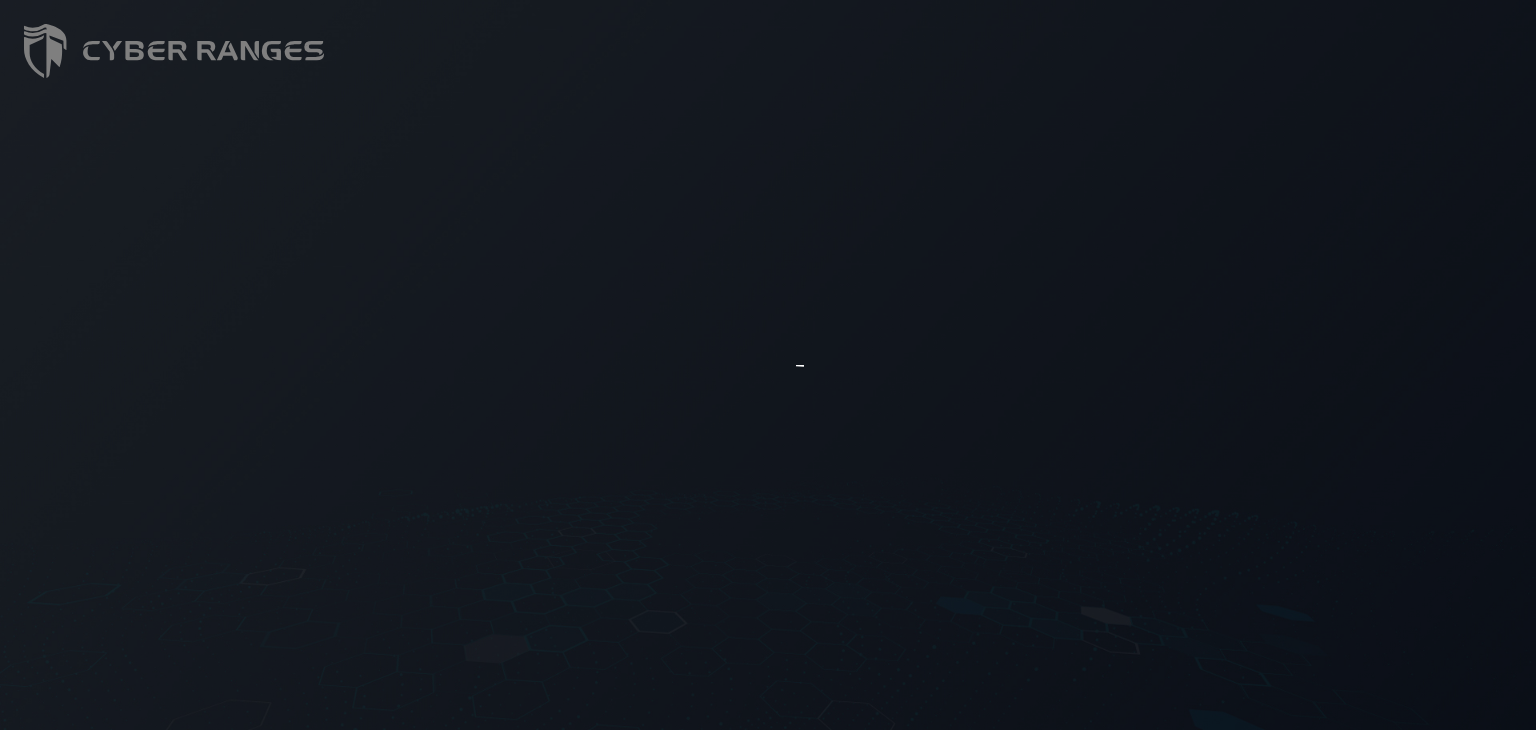 scroll, scrollTop: 0, scrollLeft: 0, axis: both 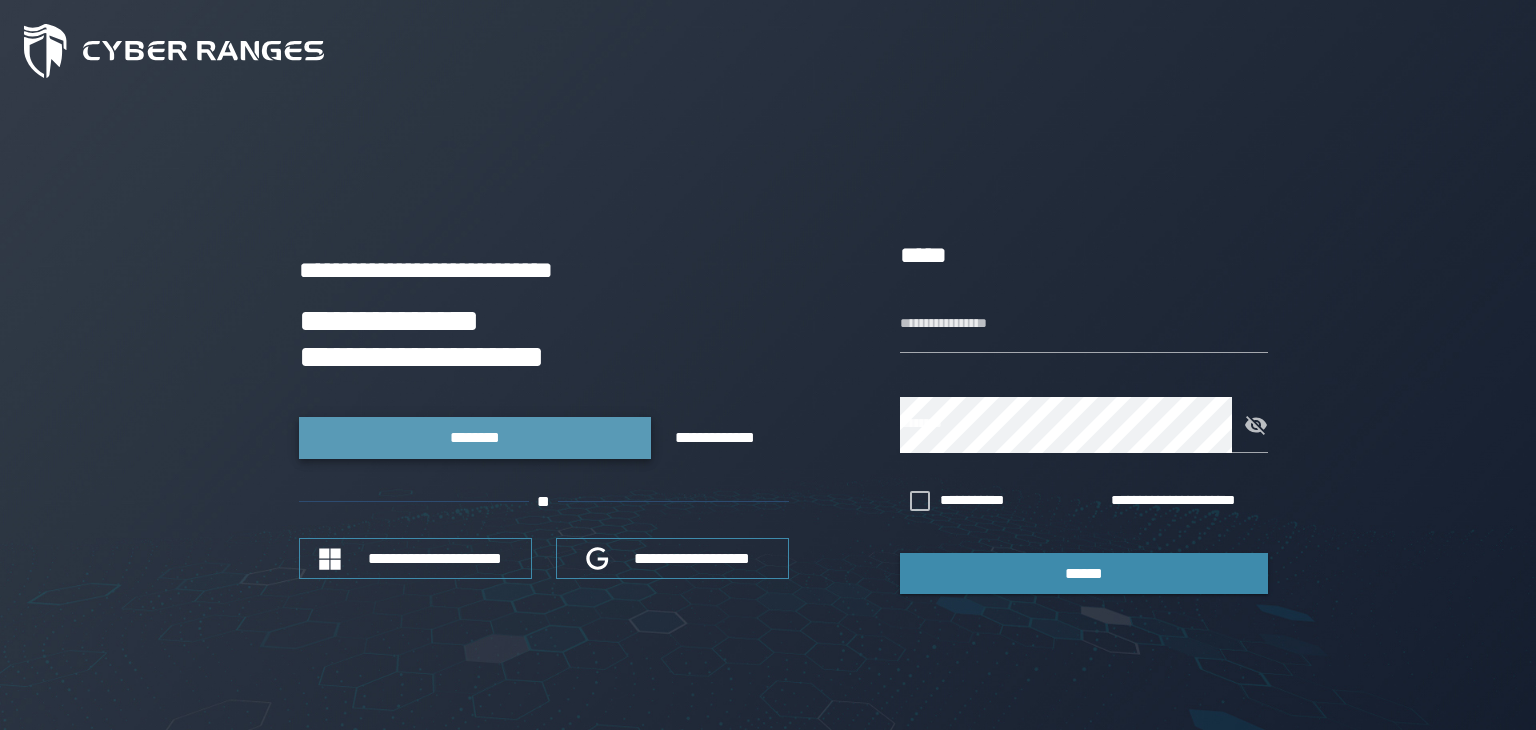 click on "********" at bounding box center [474, 437] 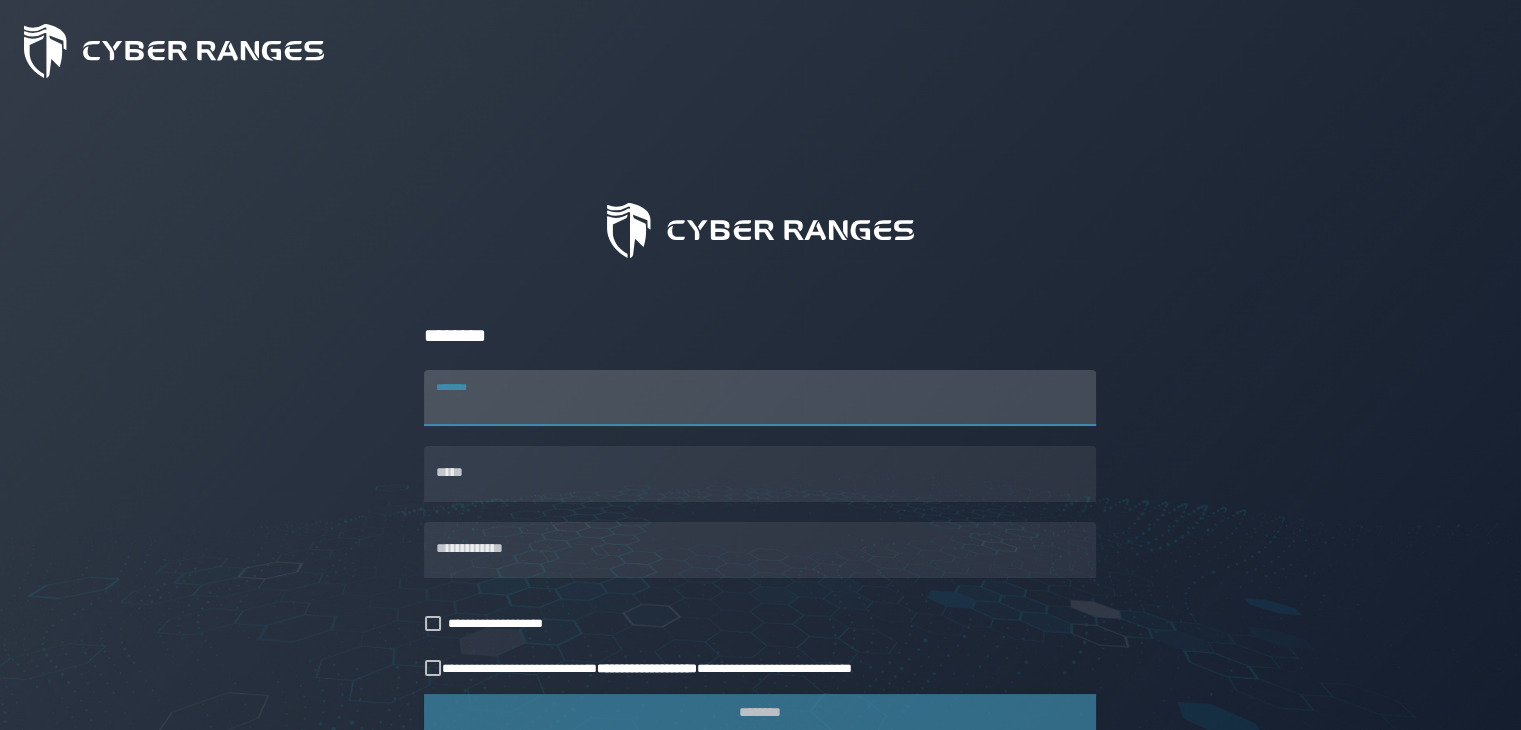 click on "********" at bounding box center (760, 398) 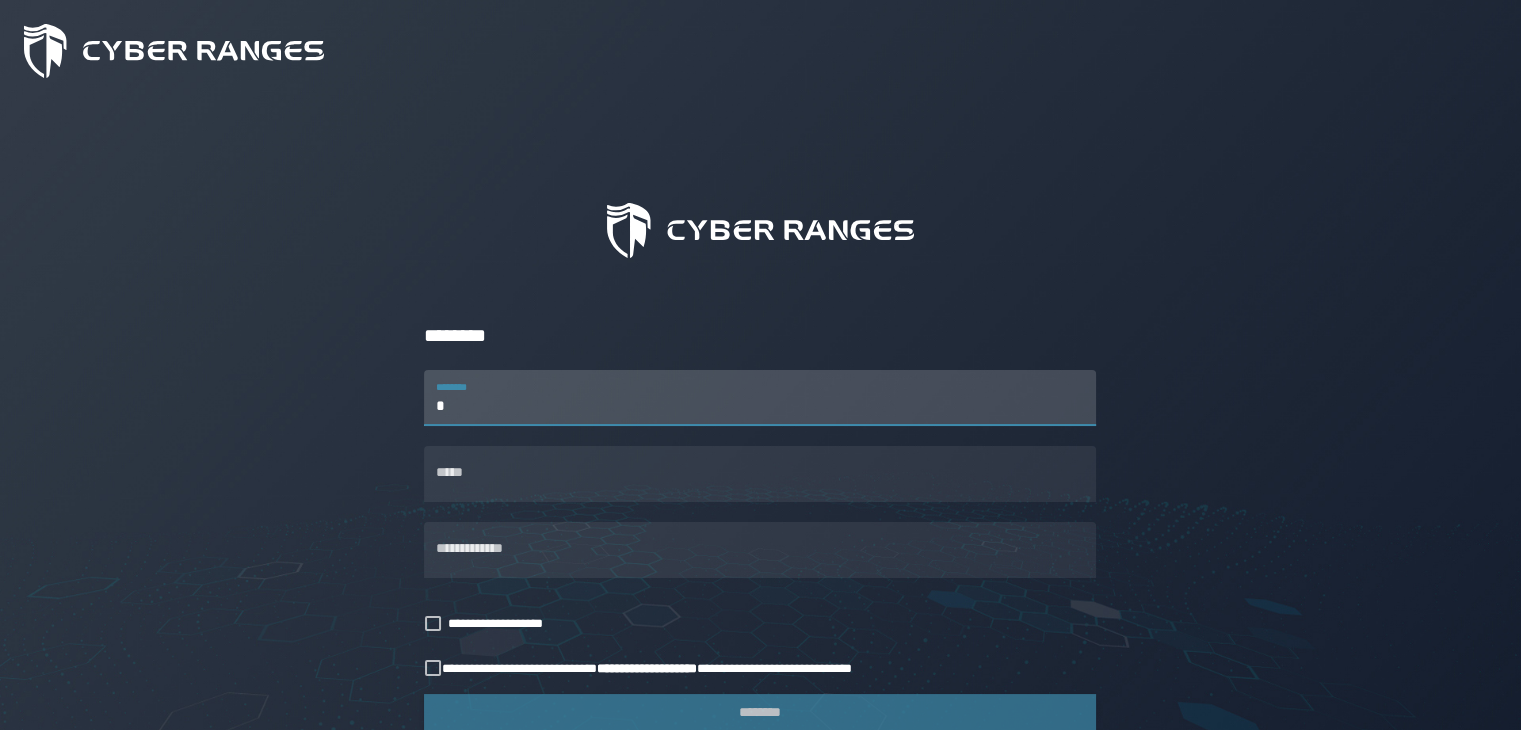 click on "*" at bounding box center [760, 398] 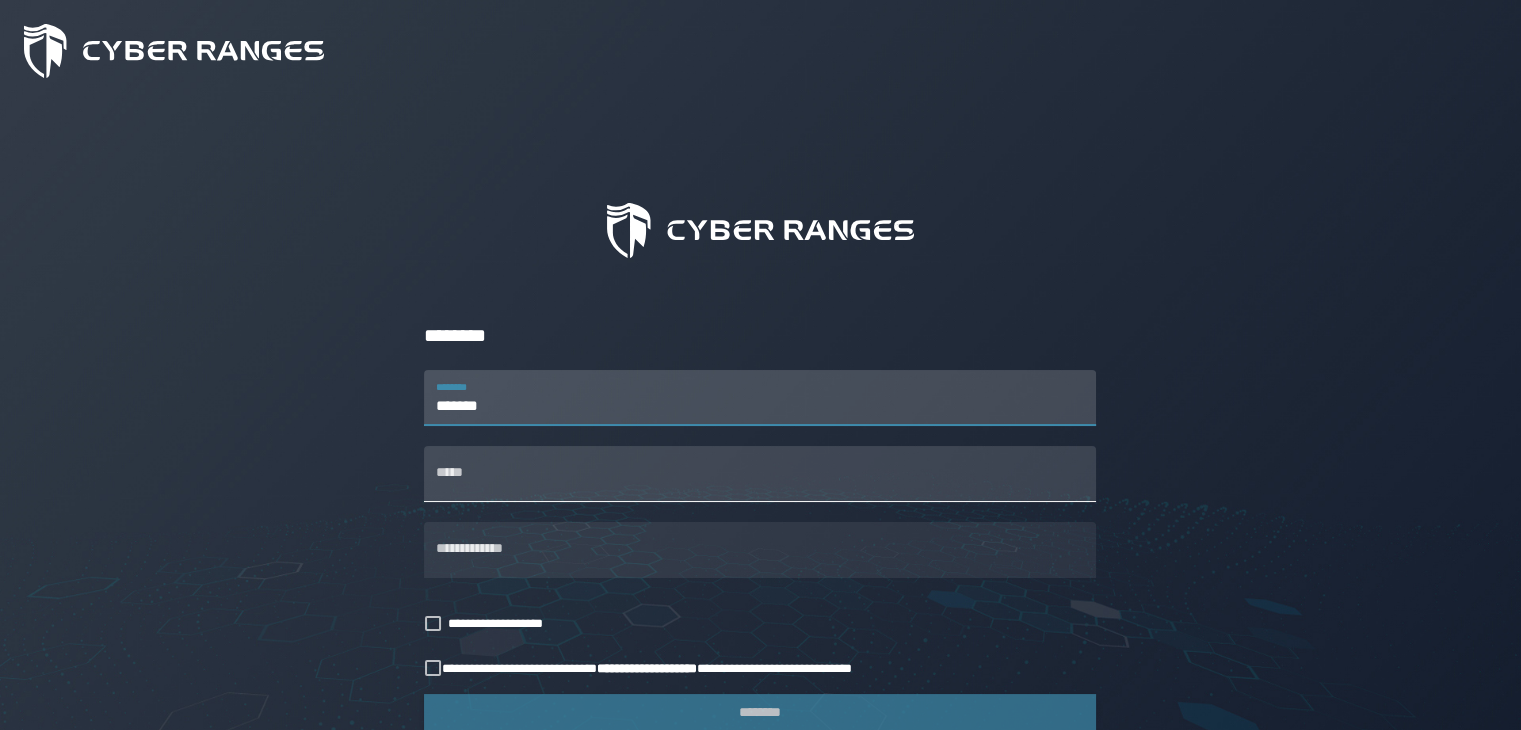 type on "*******" 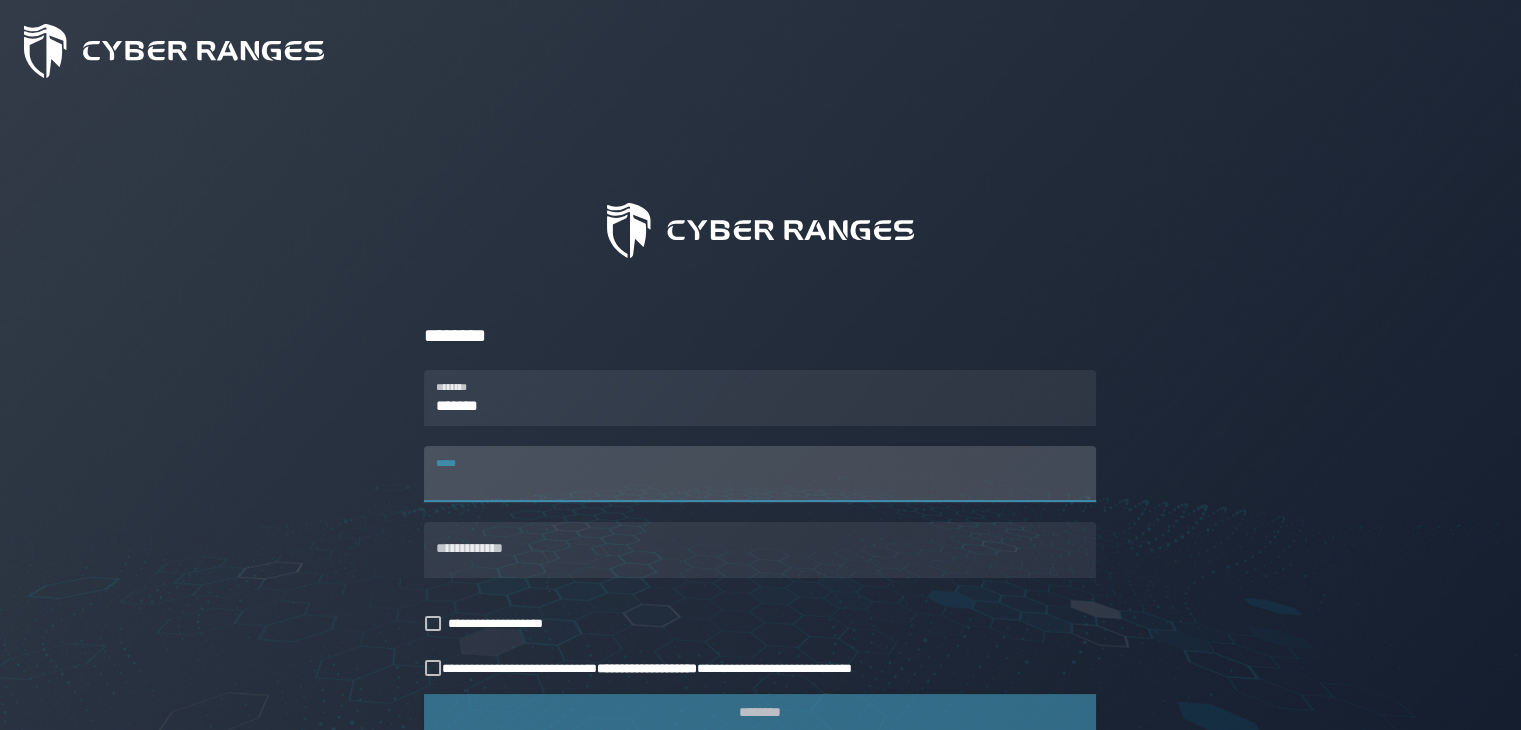 click on "*****" at bounding box center (760, 474) 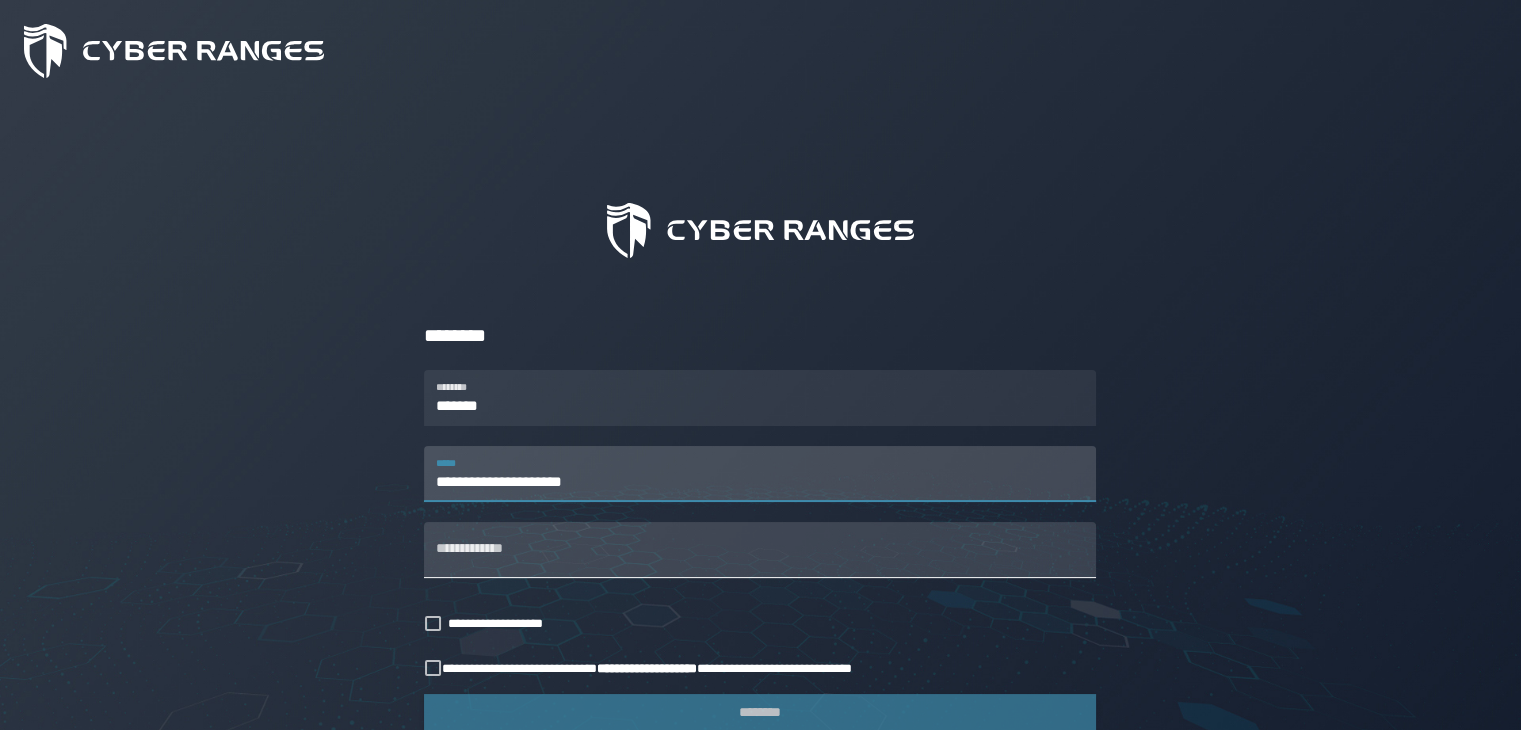 type on "**********" 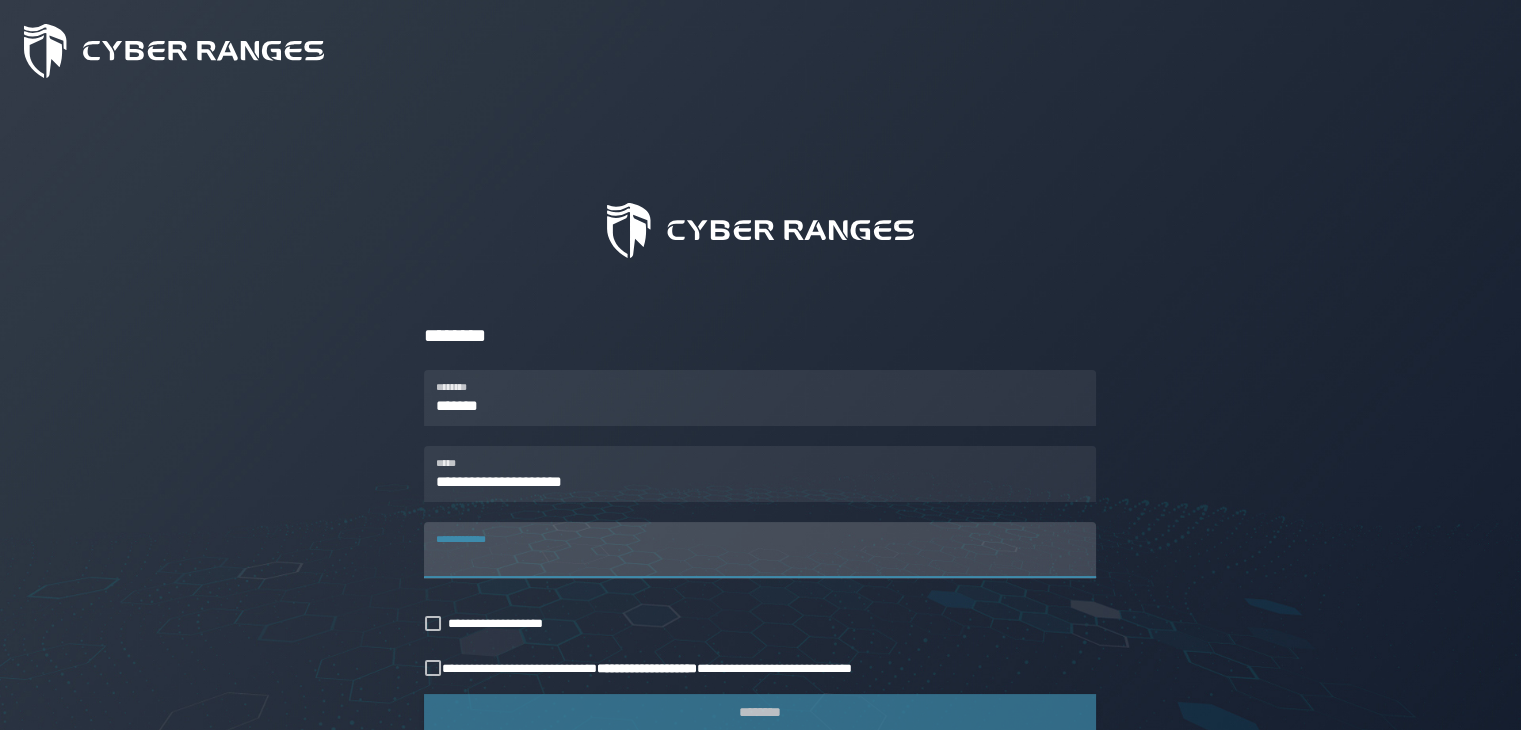 click on "**********" at bounding box center [760, 550] 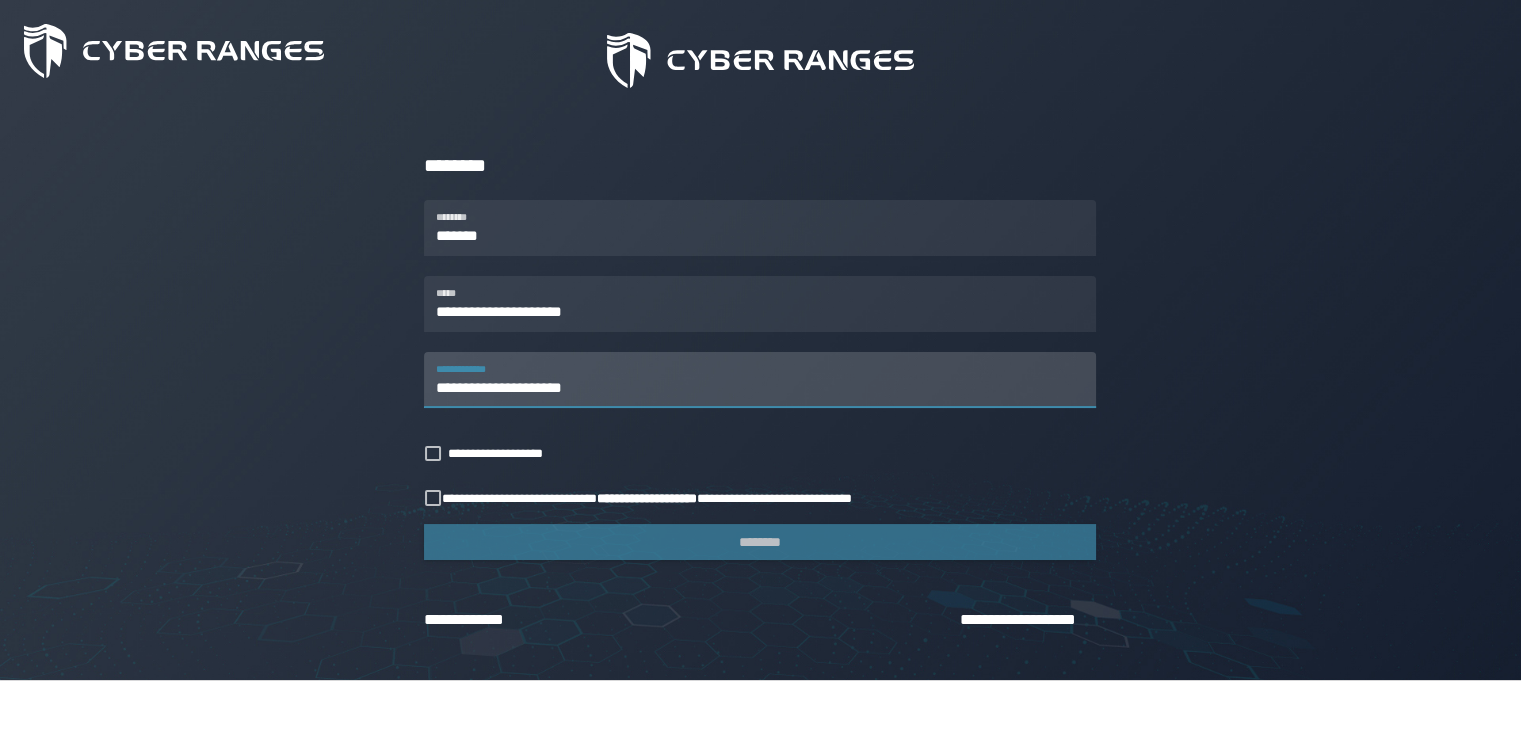 scroll, scrollTop: 174, scrollLeft: 0, axis: vertical 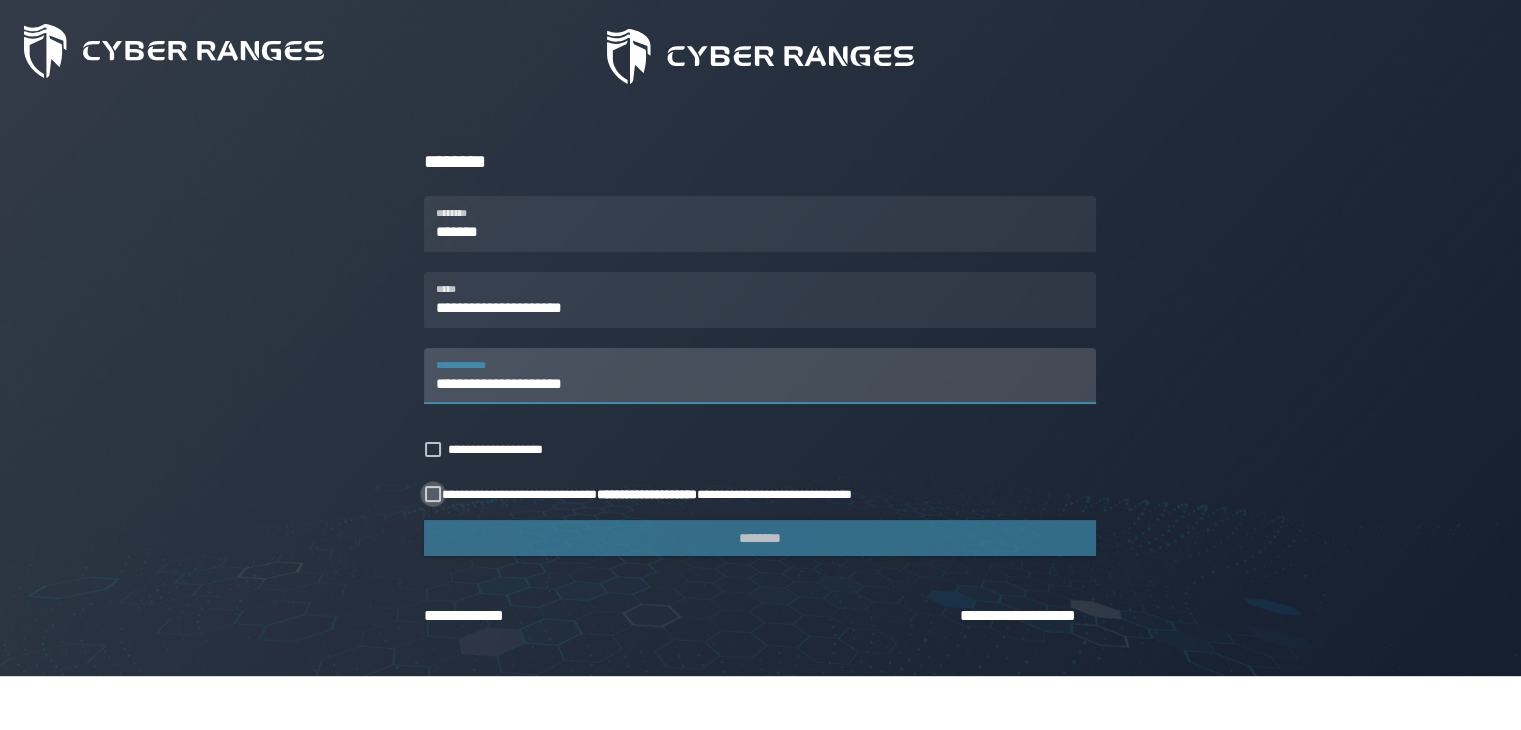type on "**********" 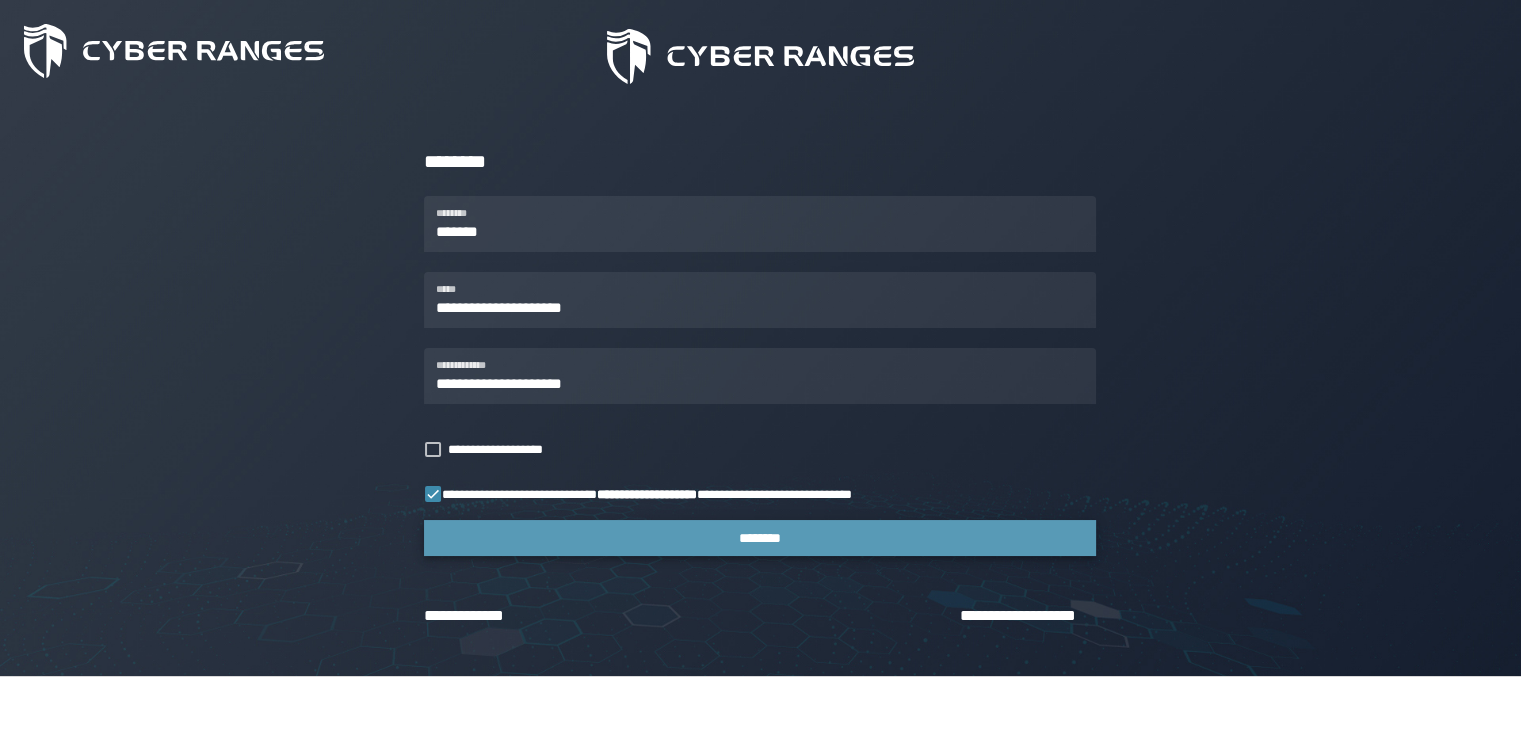 click on "********" at bounding box center (760, 538) 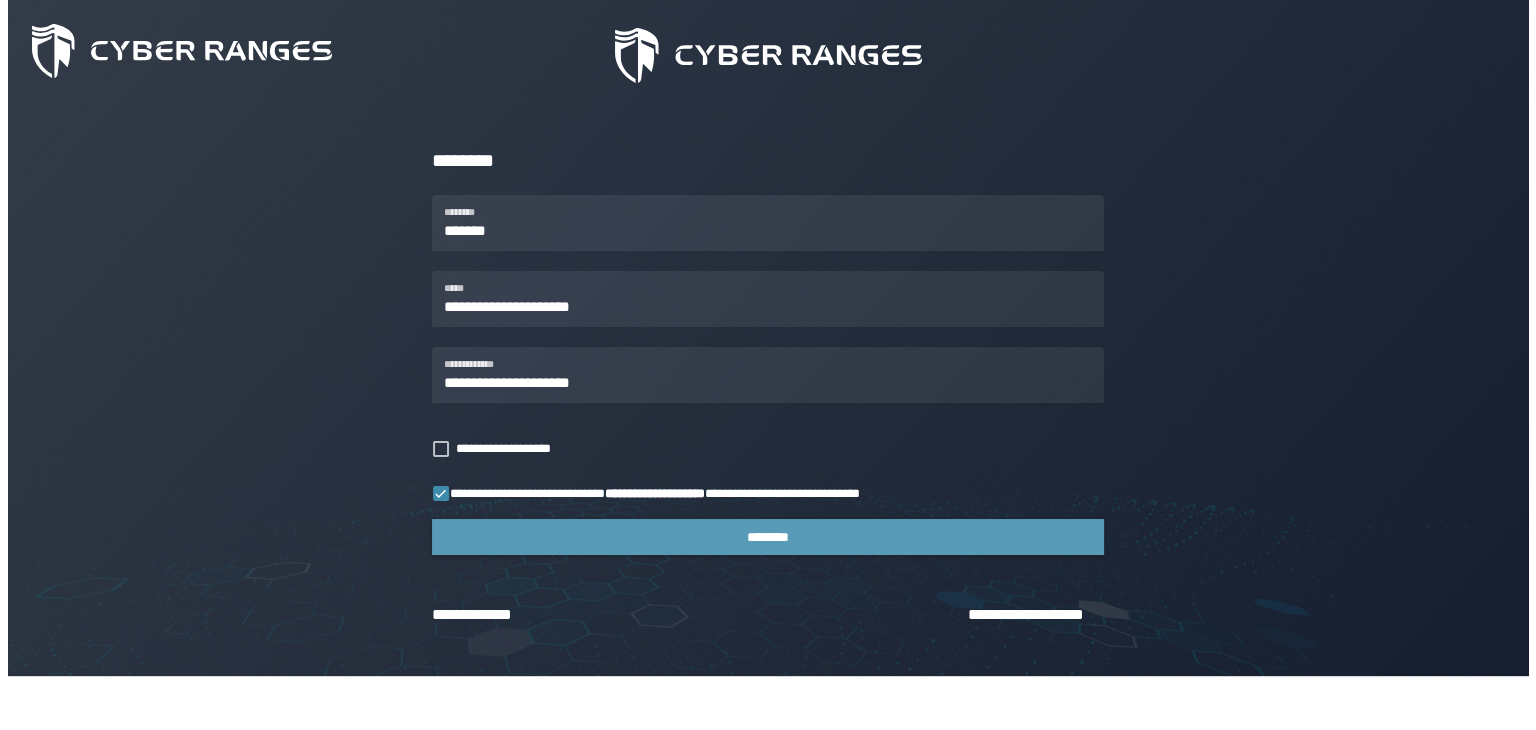 scroll, scrollTop: 0, scrollLeft: 0, axis: both 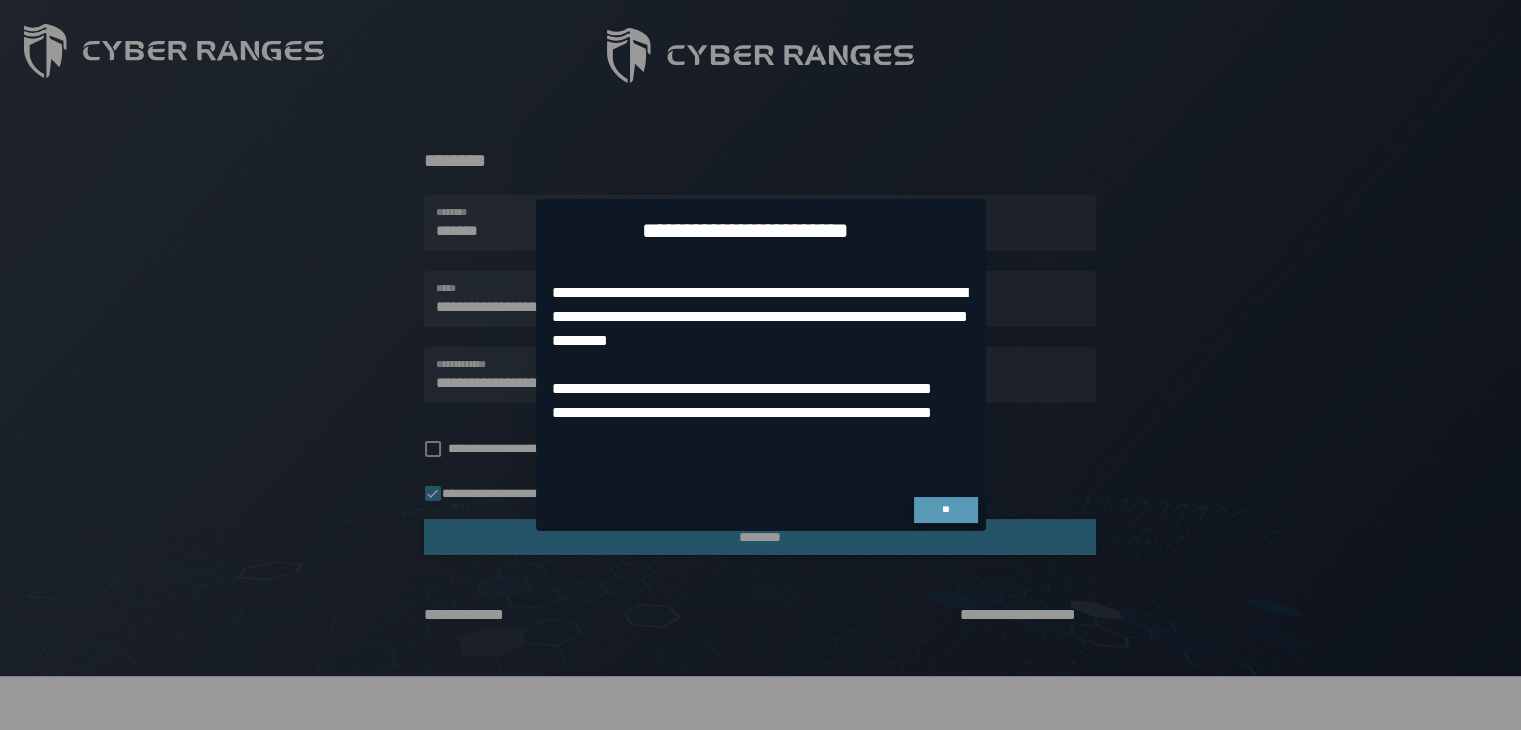 click on "**" at bounding box center (945, 509) 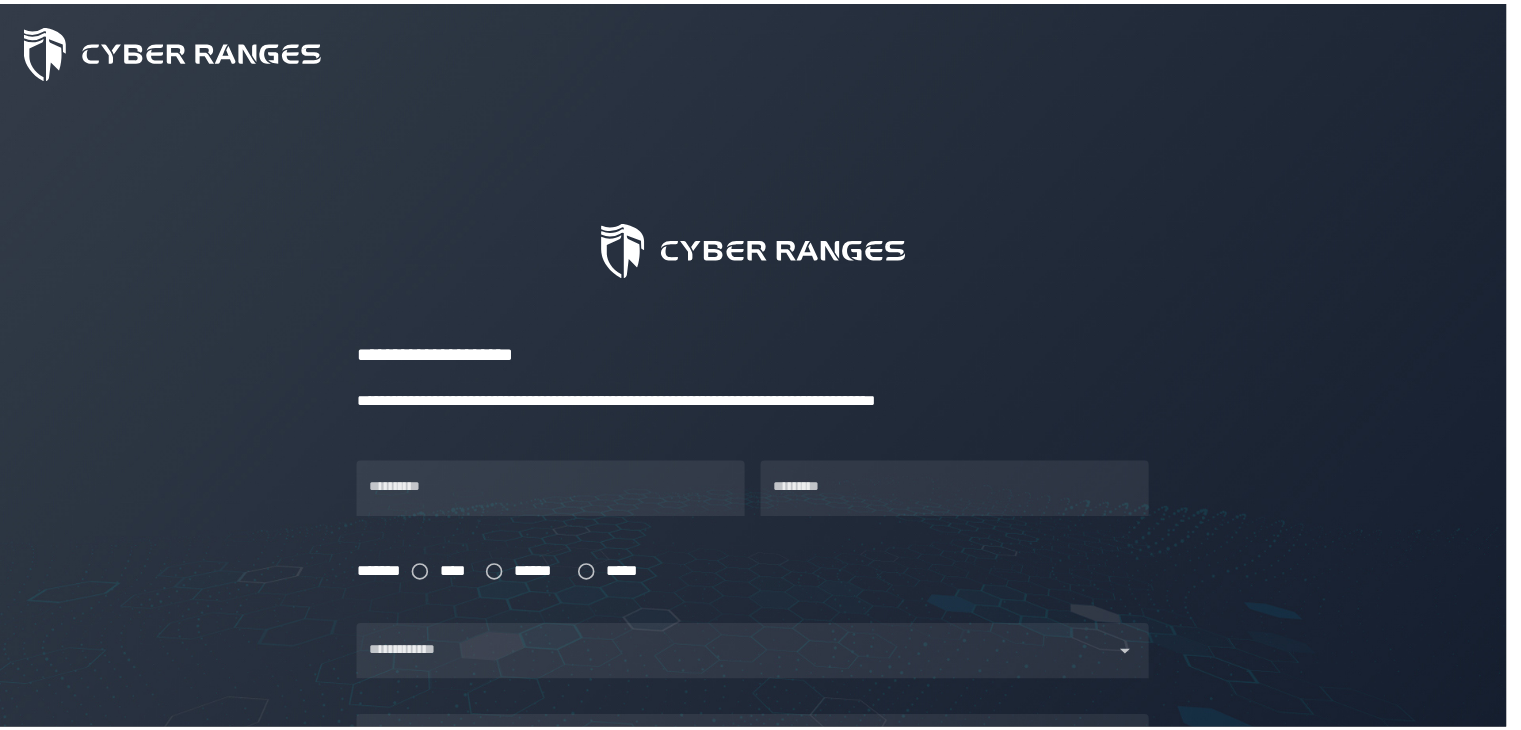 scroll, scrollTop: 0, scrollLeft: 0, axis: both 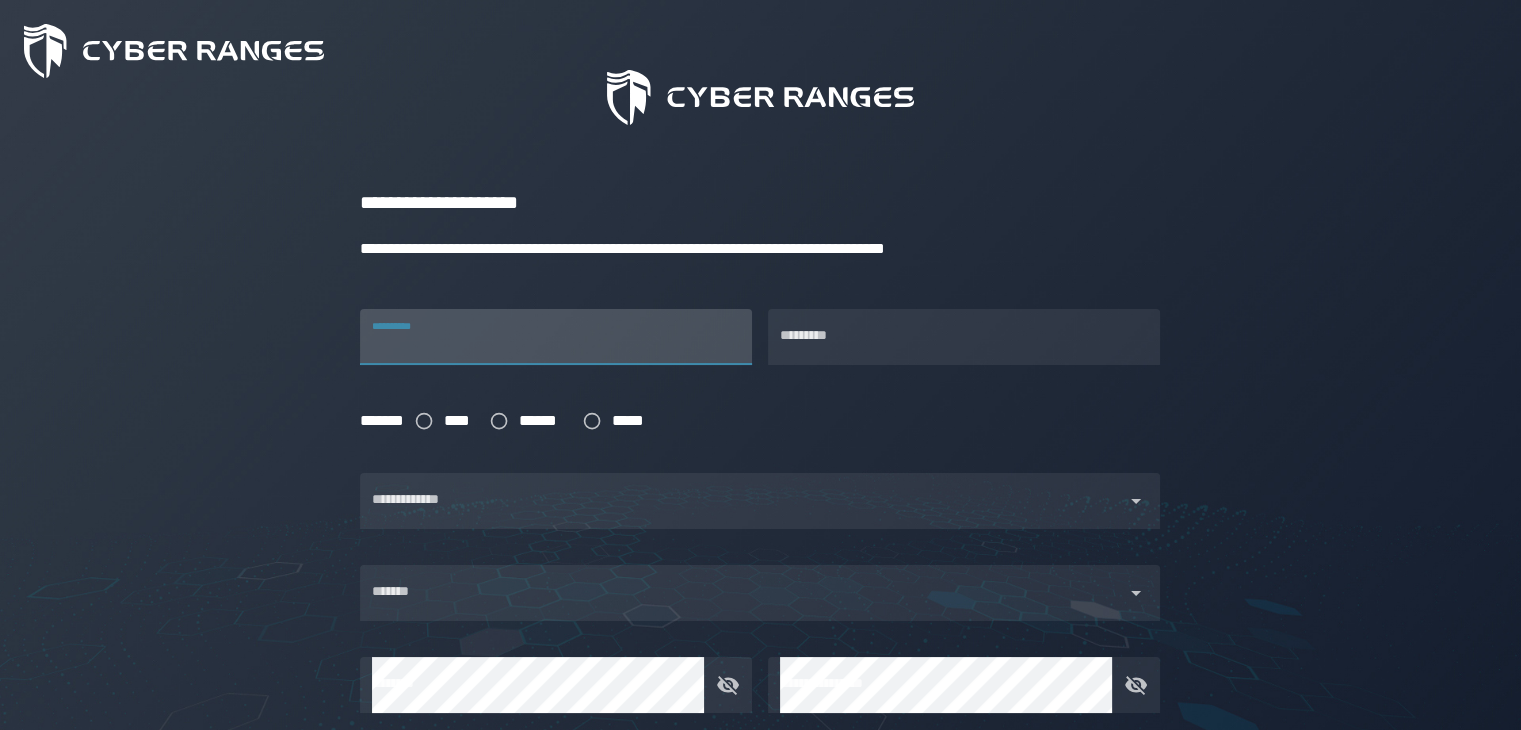 click on "**********" at bounding box center [556, 337] 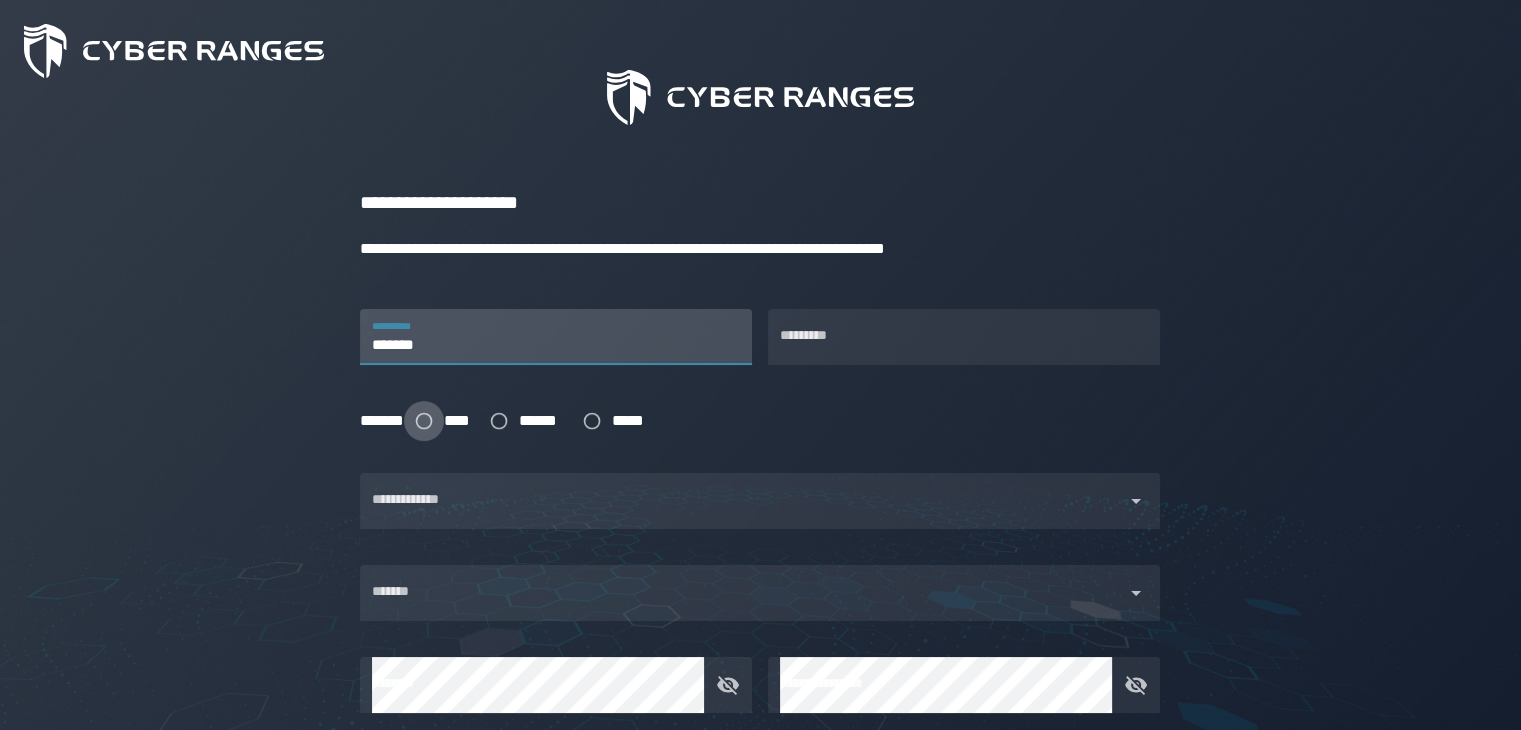 type on "*******" 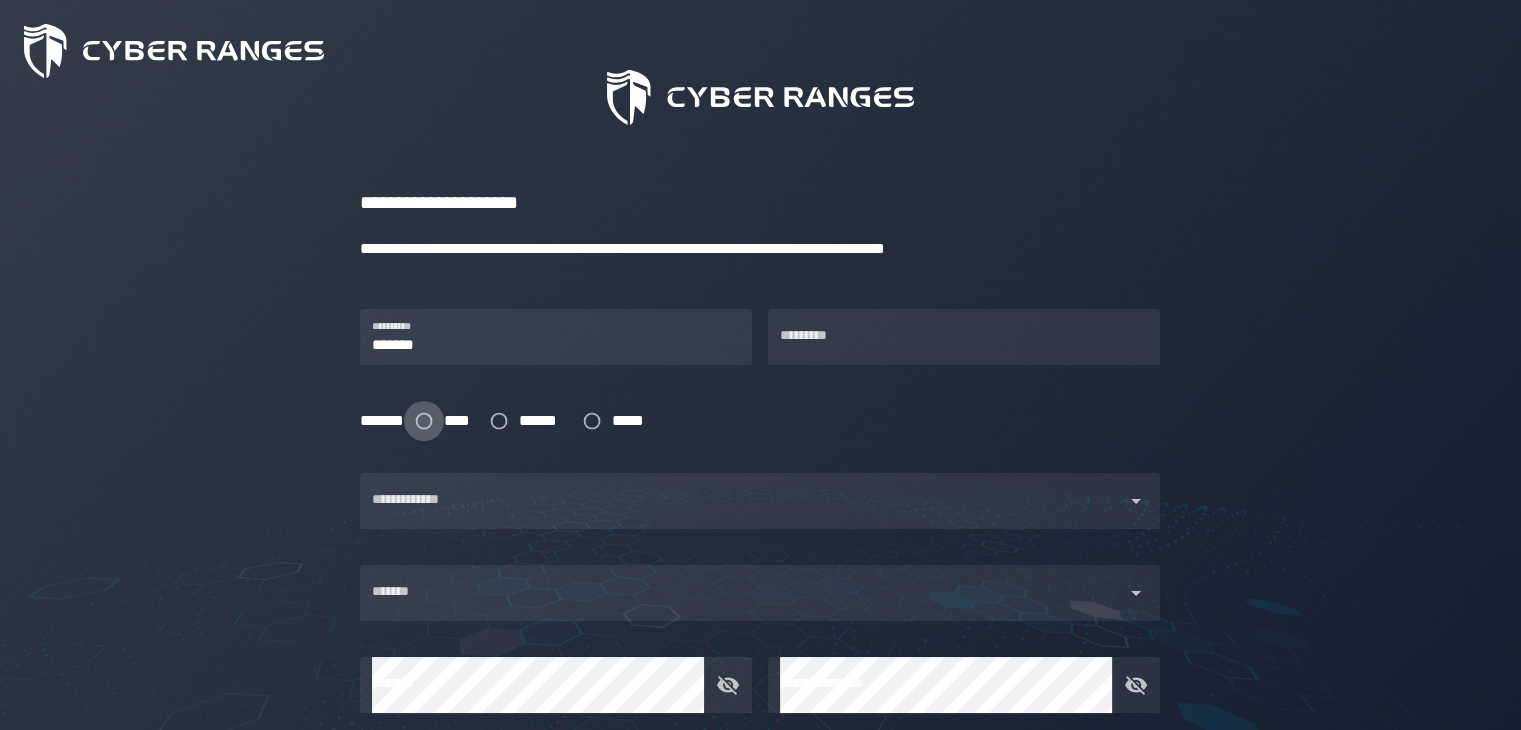 click 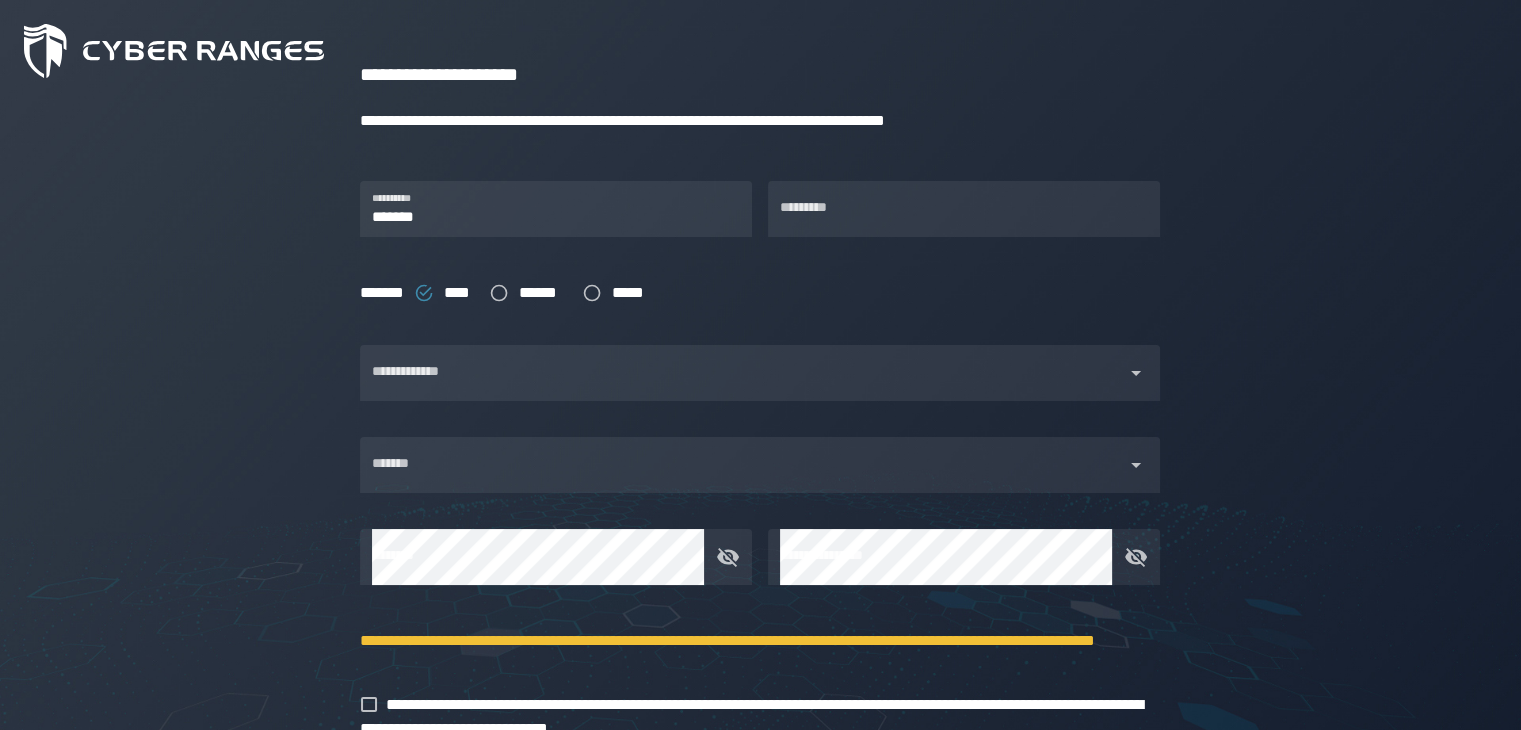 scroll, scrollTop: 280, scrollLeft: 0, axis: vertical 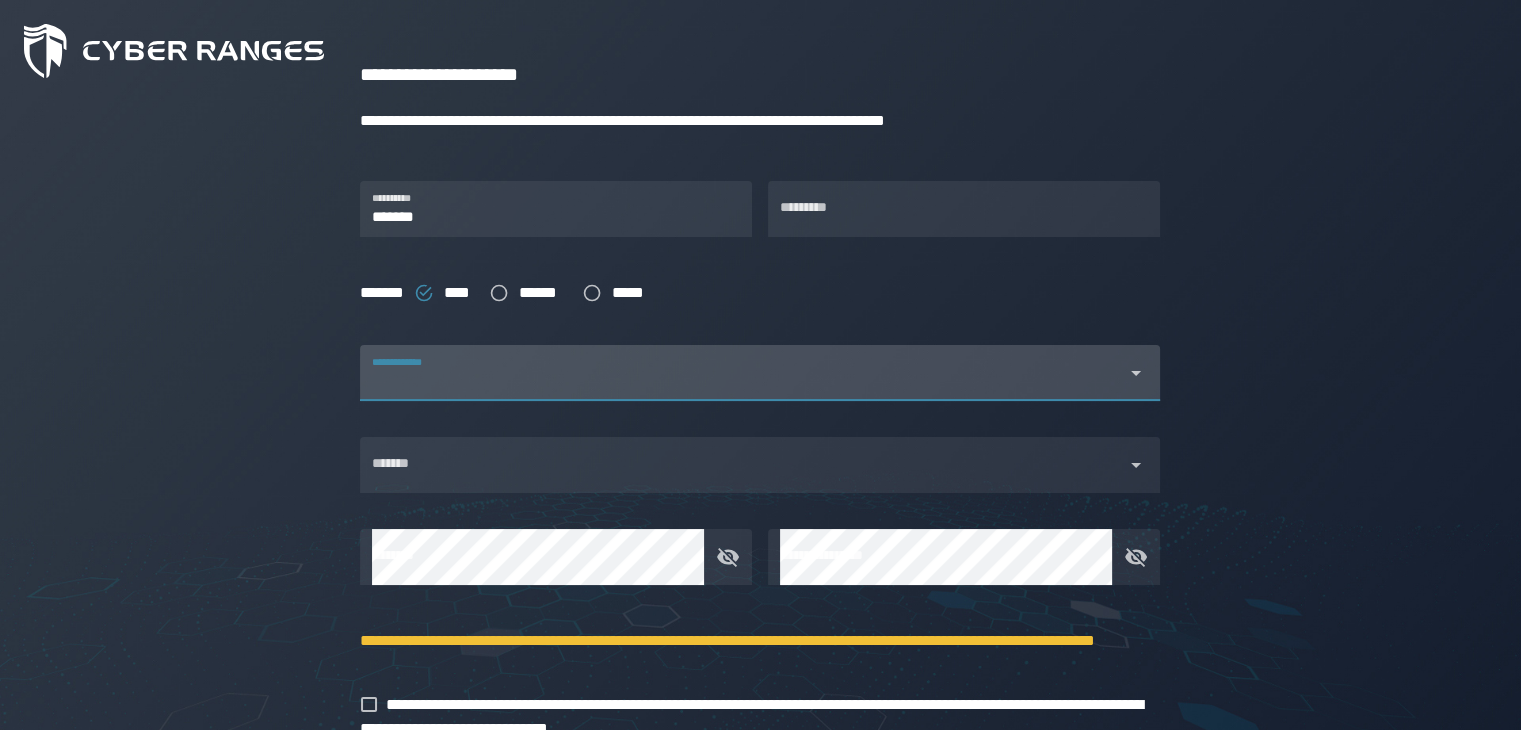 click 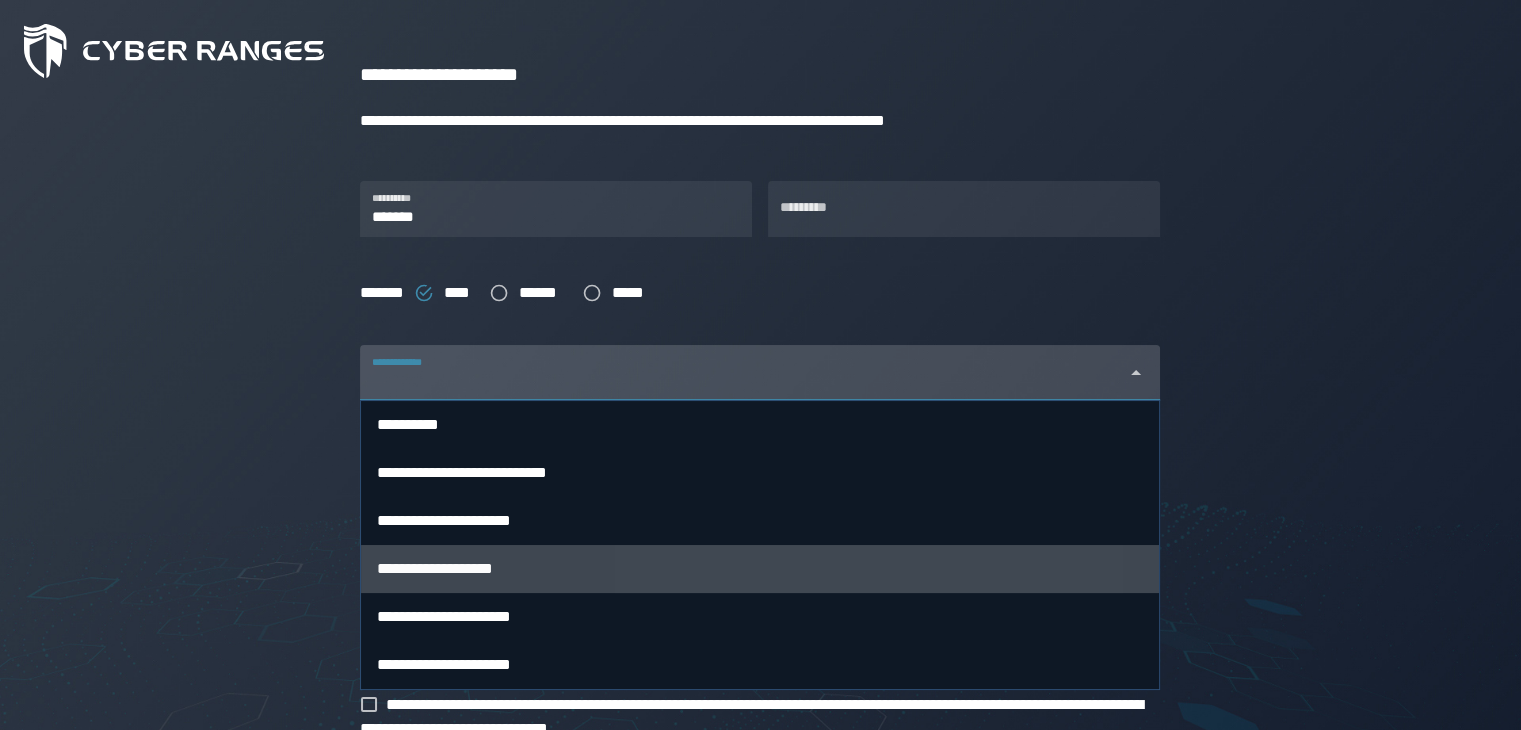 click on "**********" at bounding box center [435, 569] 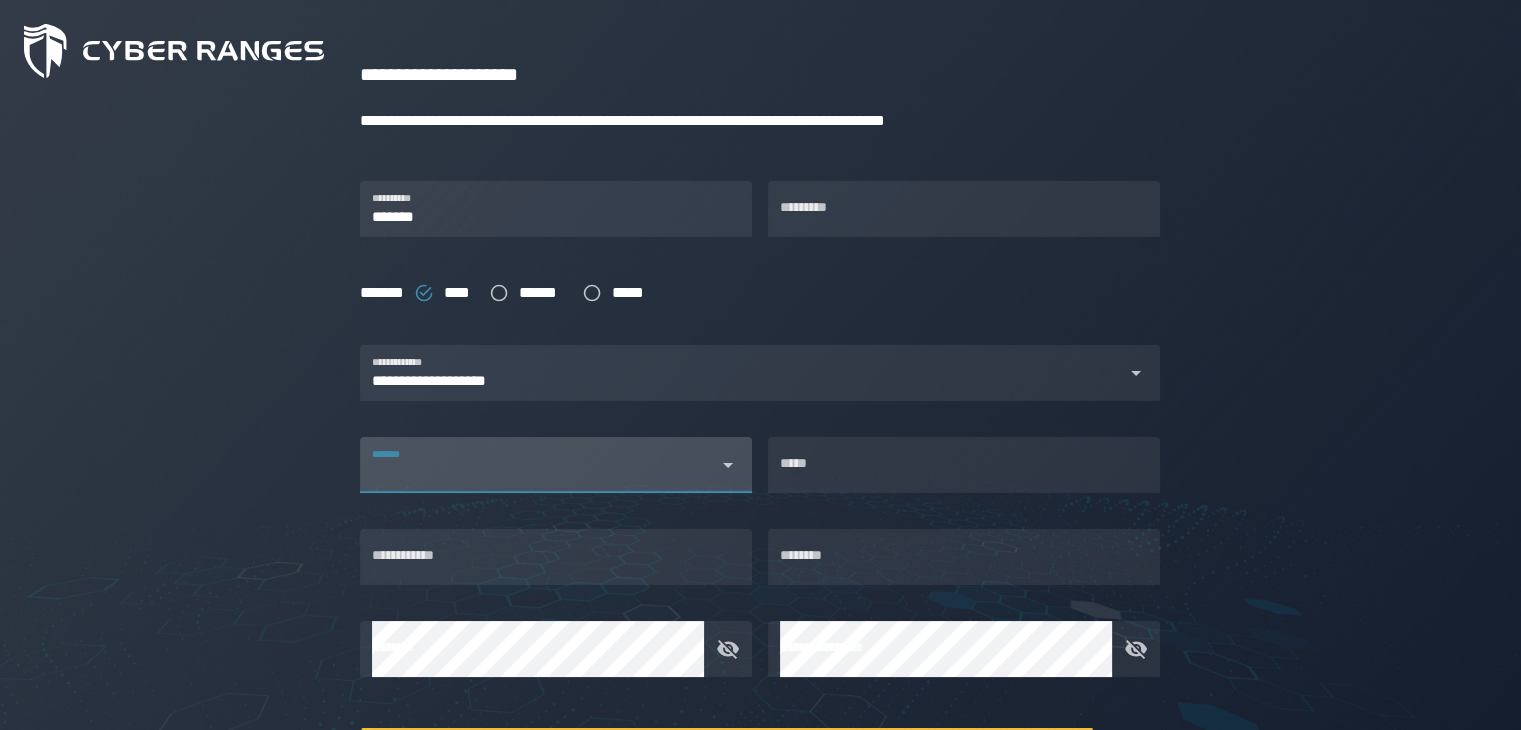 click on "*******" at bounding box center [538, 473] 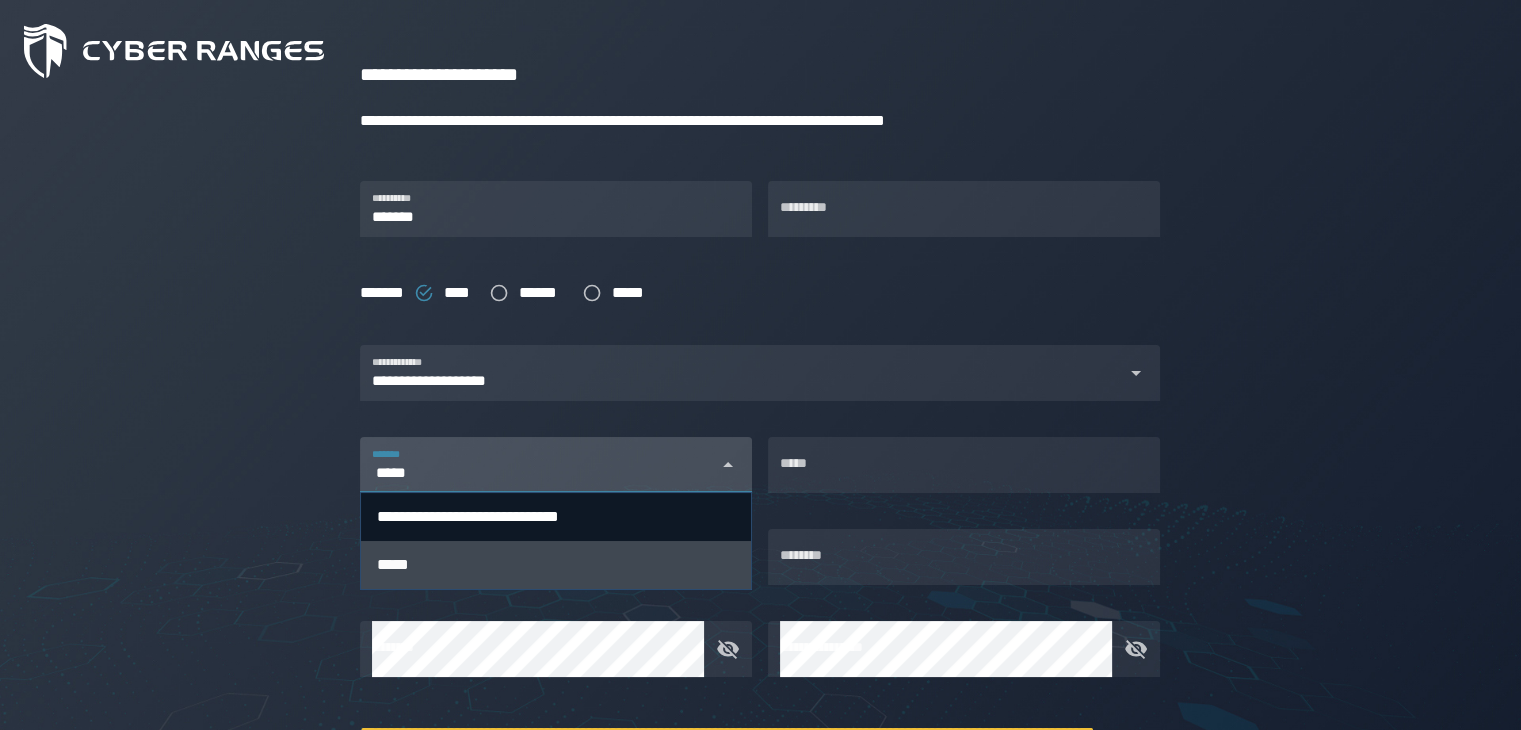 type on "*****" 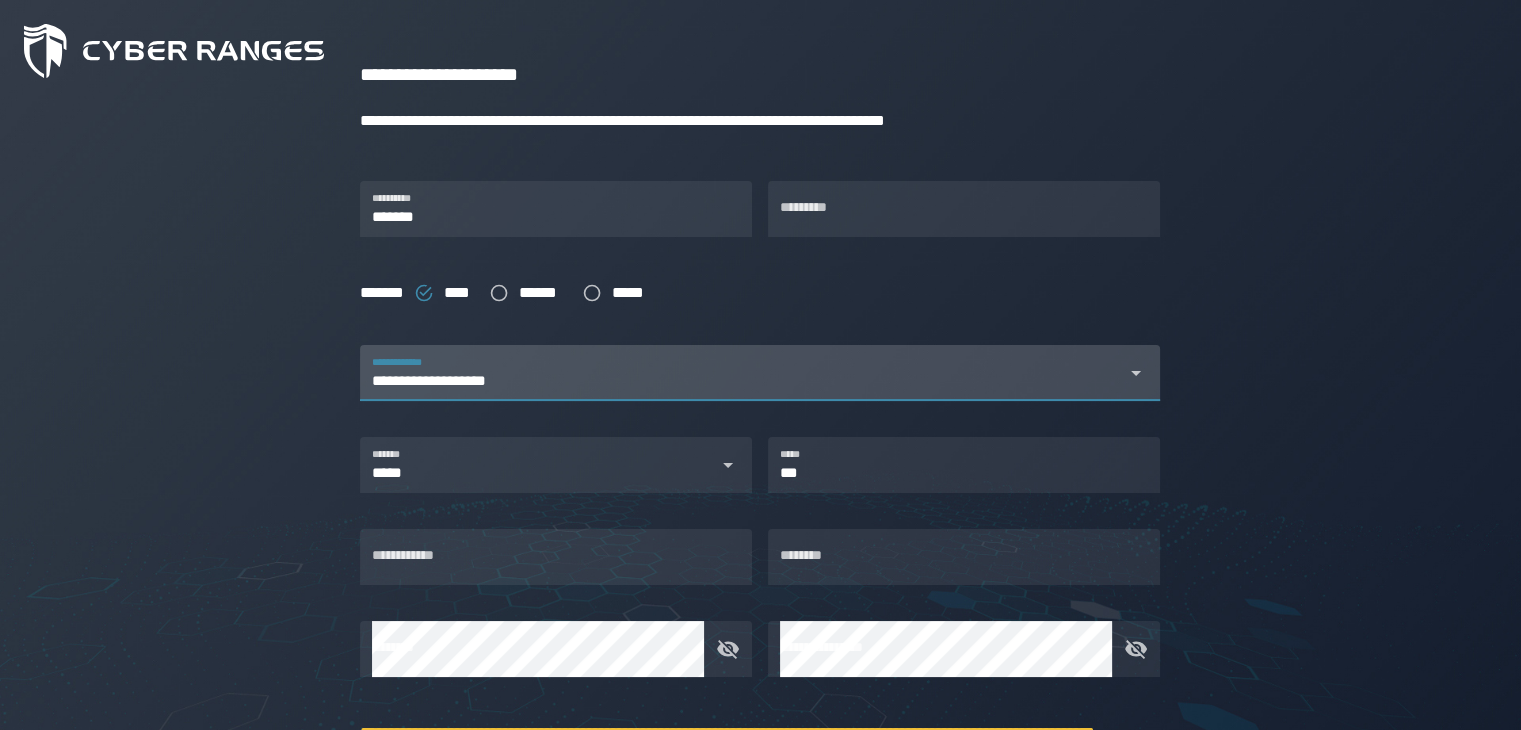 click 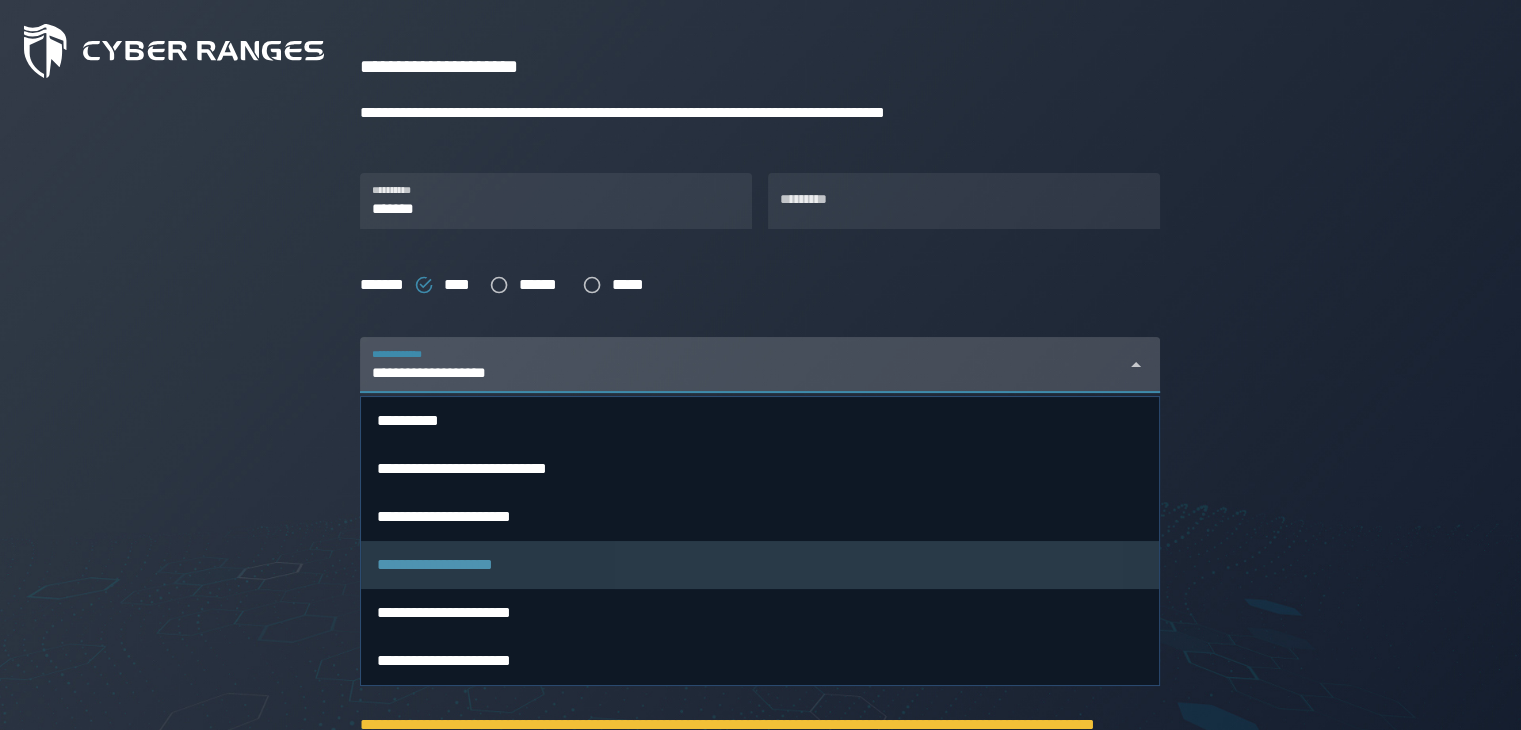scroll, scrollTop: 283, scrollLeft: 0, axis: vertical 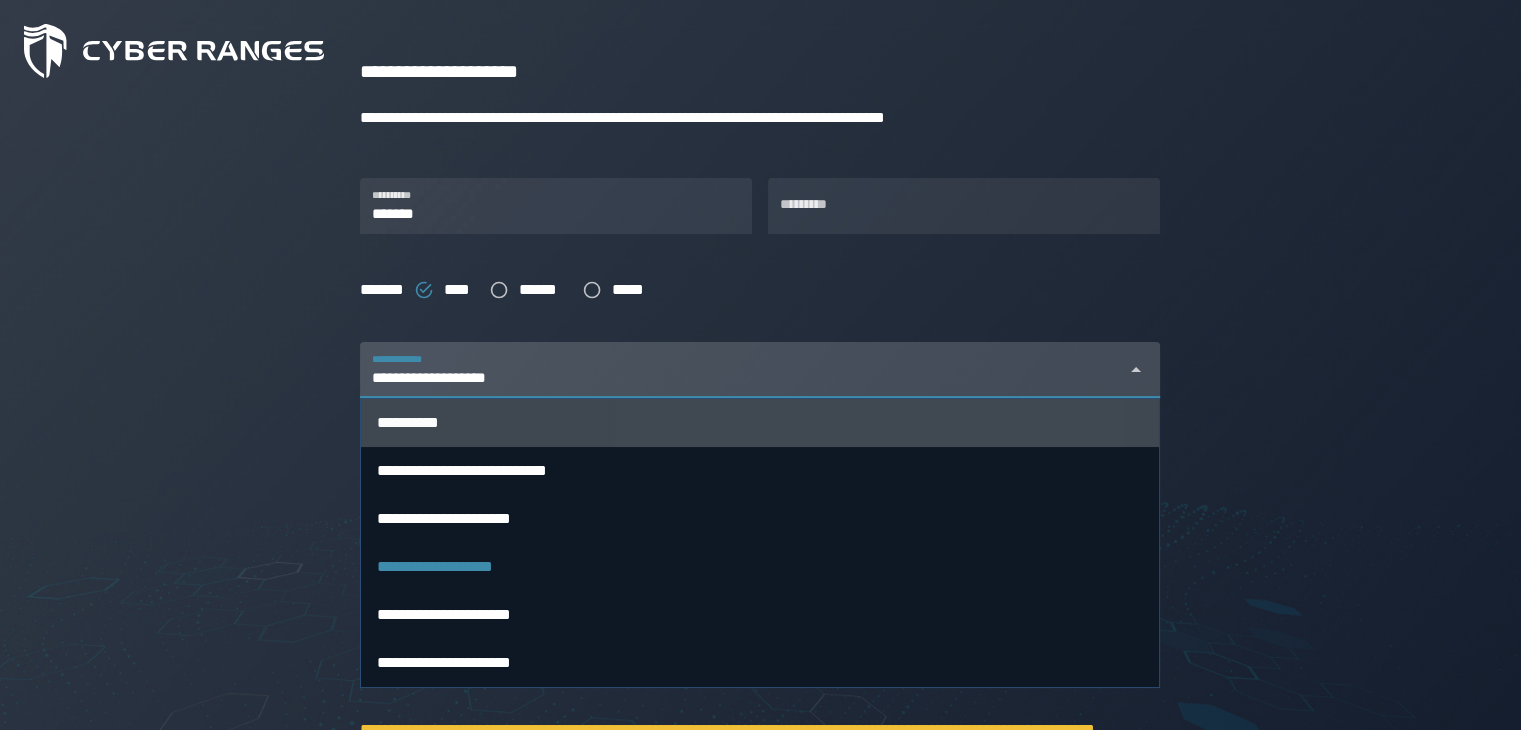 click on "**********" at bounding box center (742, 382) 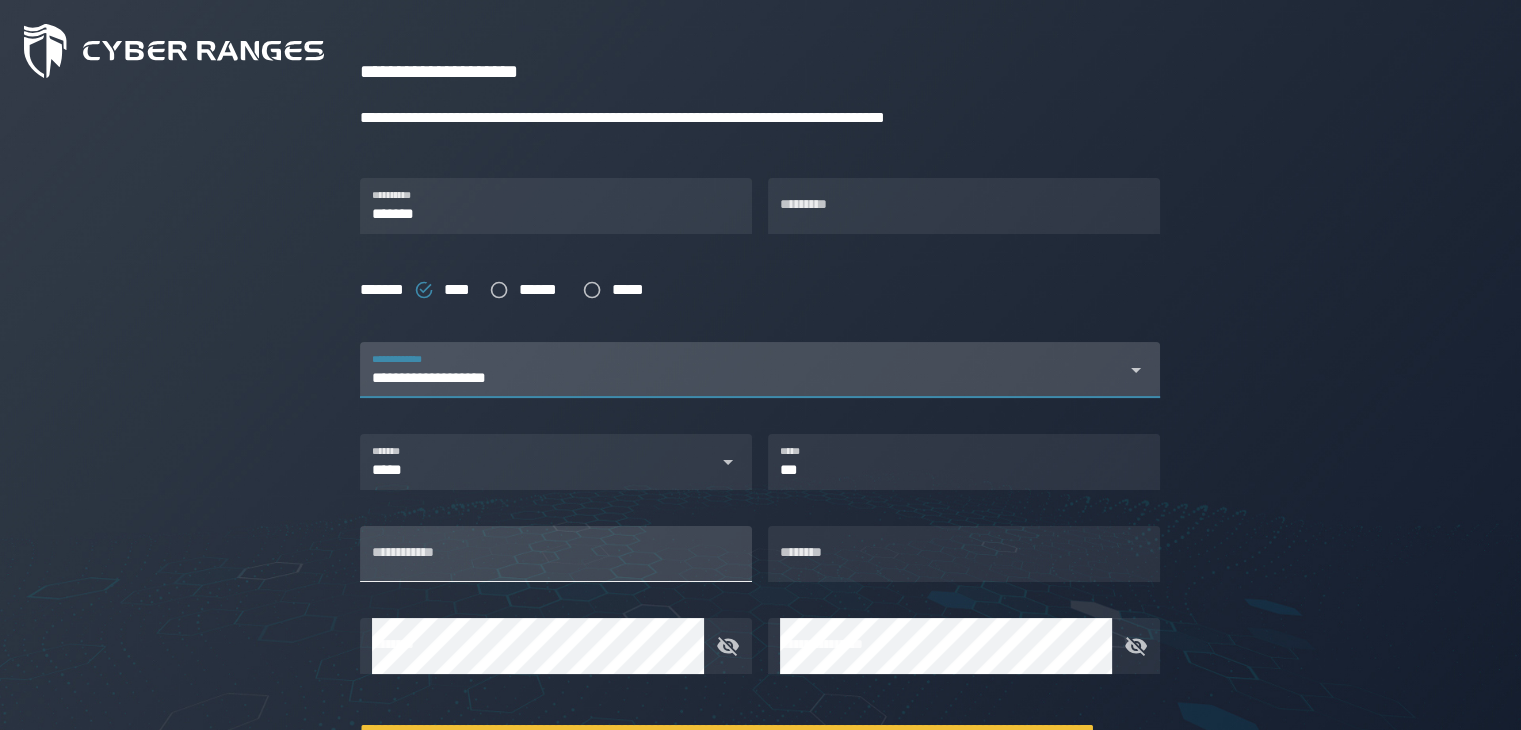 scroll, scrollTop: 0, scrollLeft: 0, axis: both 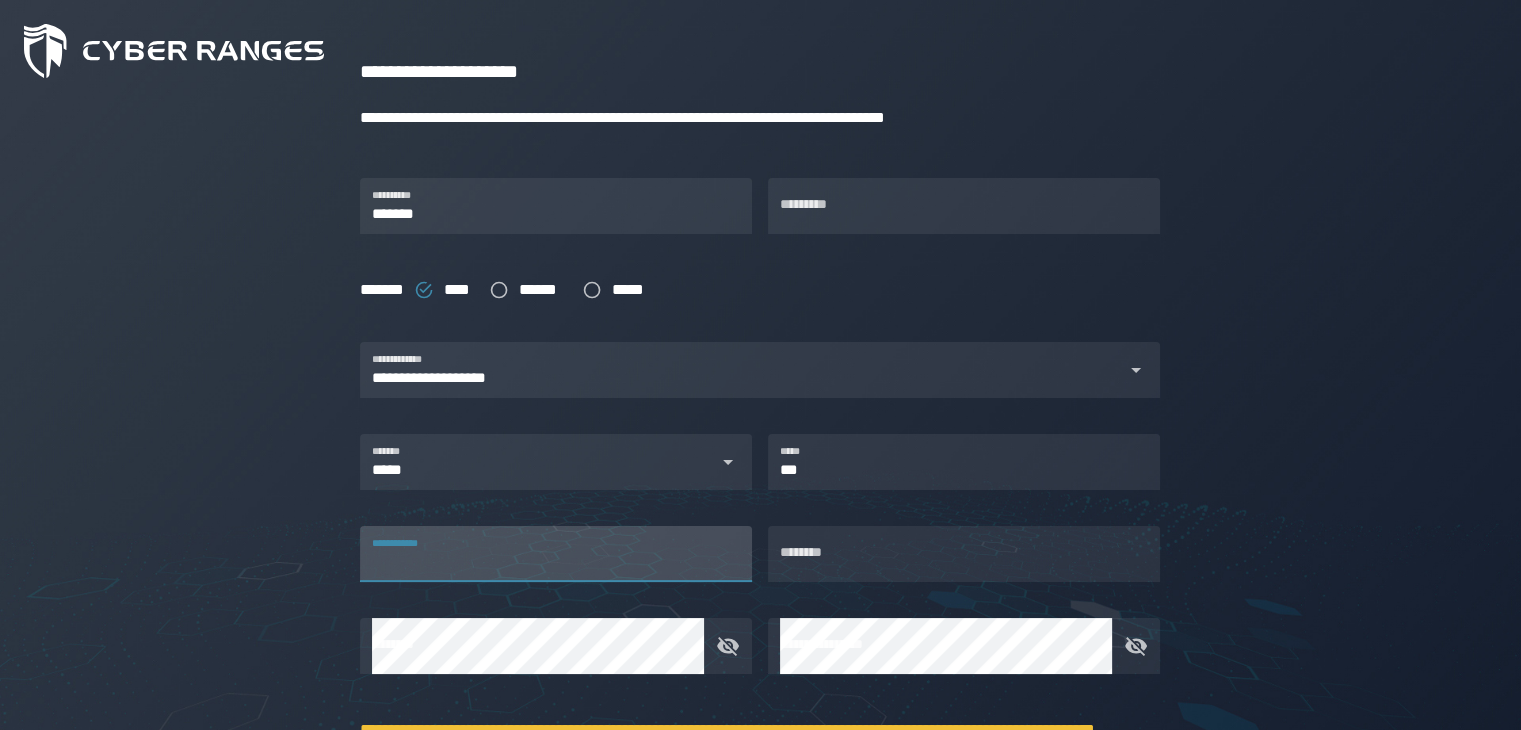 click on "**********" at bounding box center (556, 554) 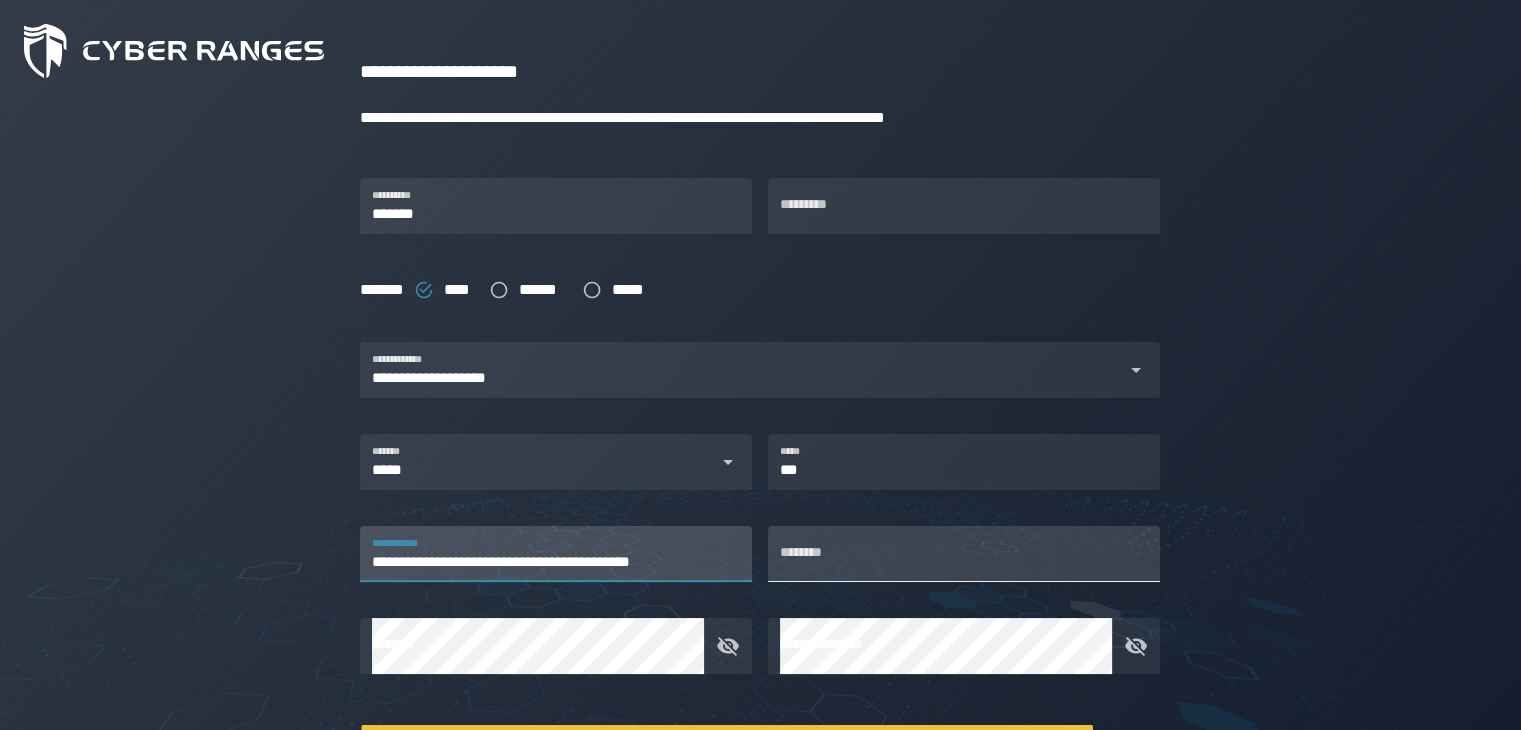 type on "**********" 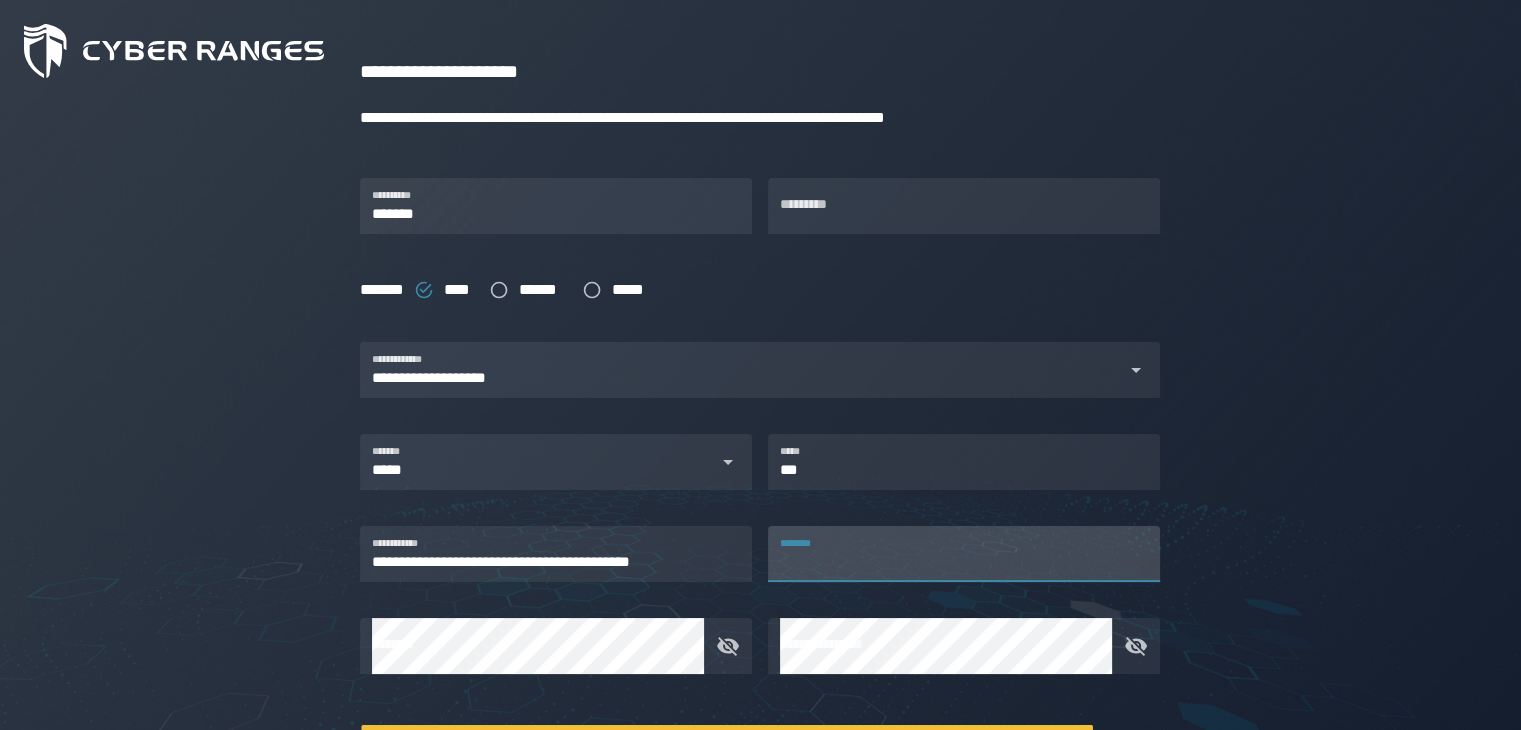 click on "********" at bounding box center [964, 554] 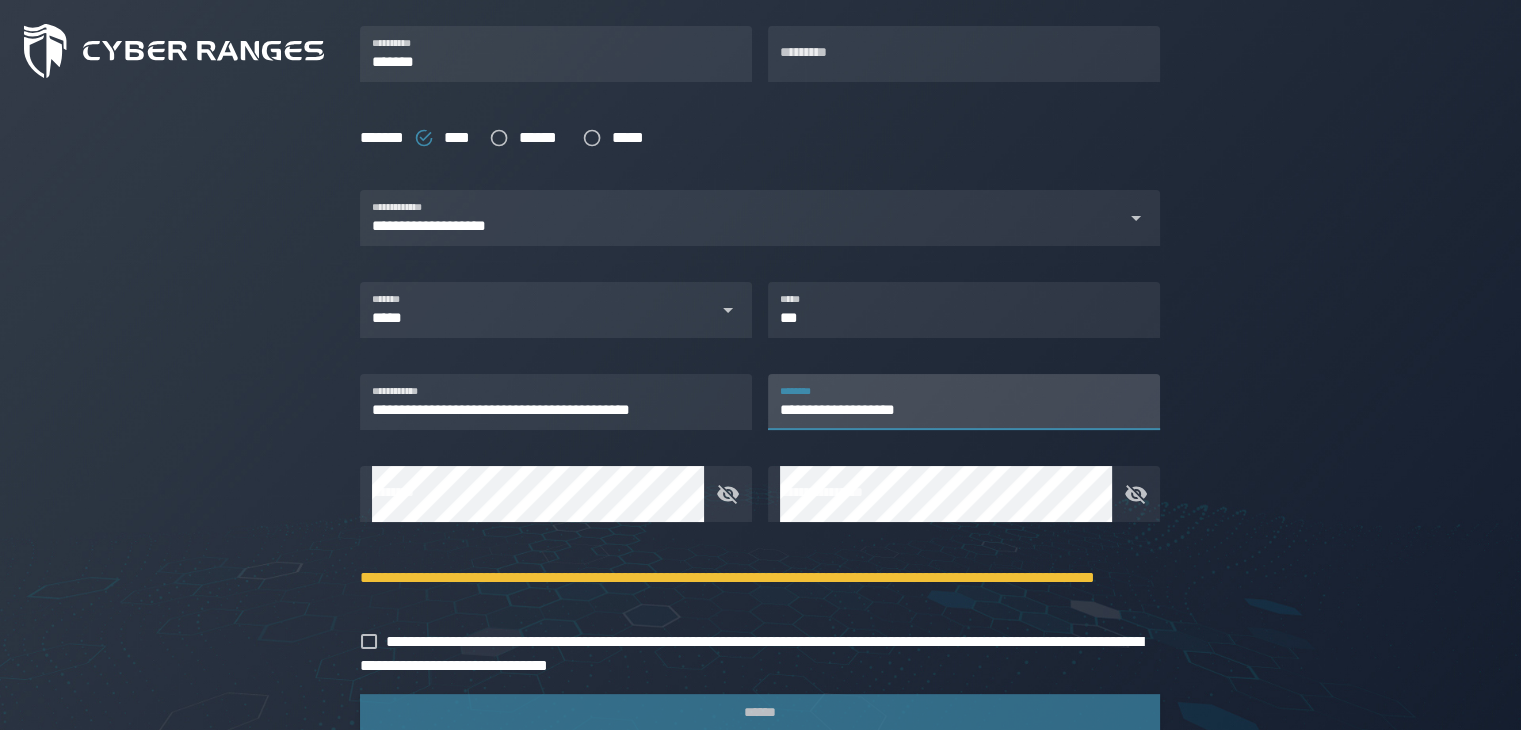 scroll, scrollTop: 499, scrollLeft: 0, axis: vertical 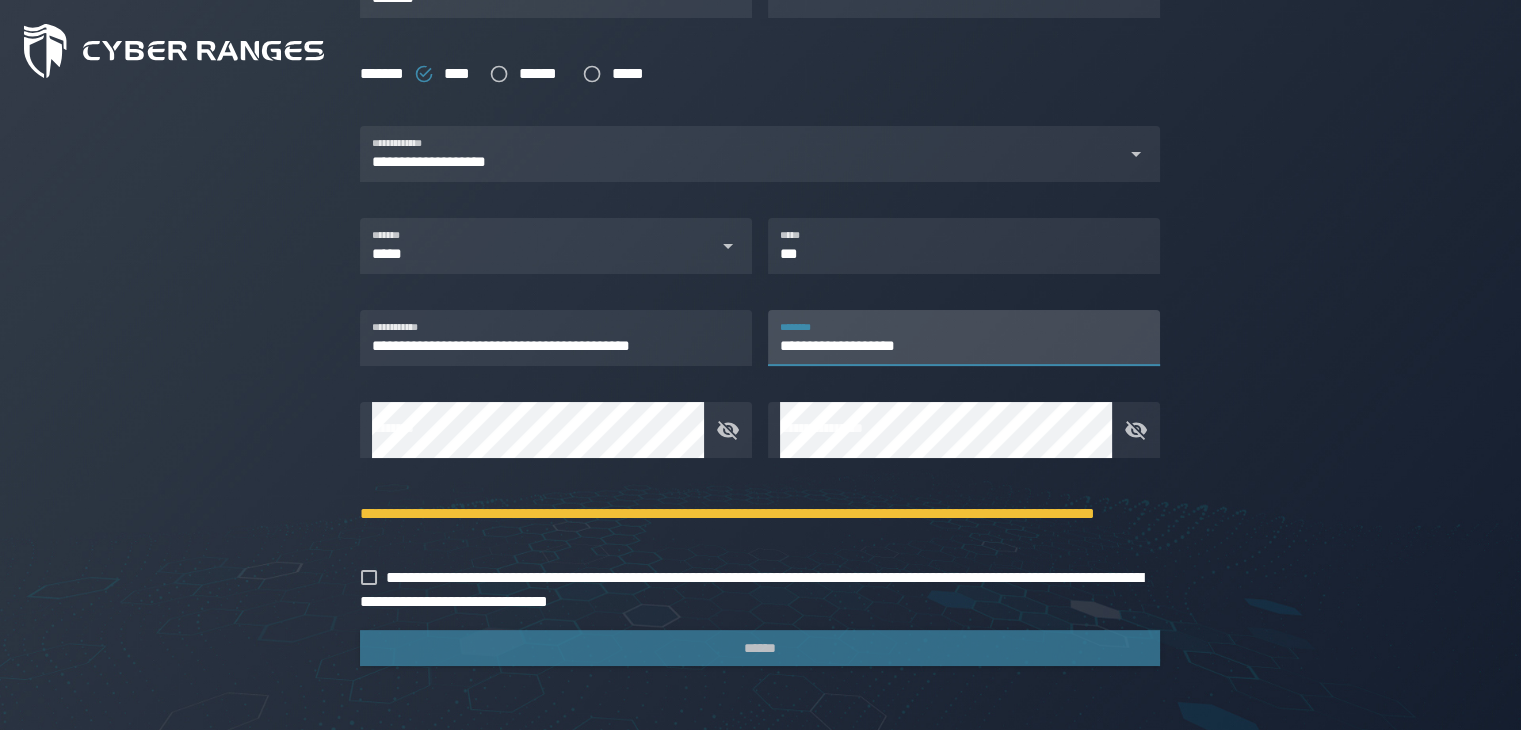 type on "**********" 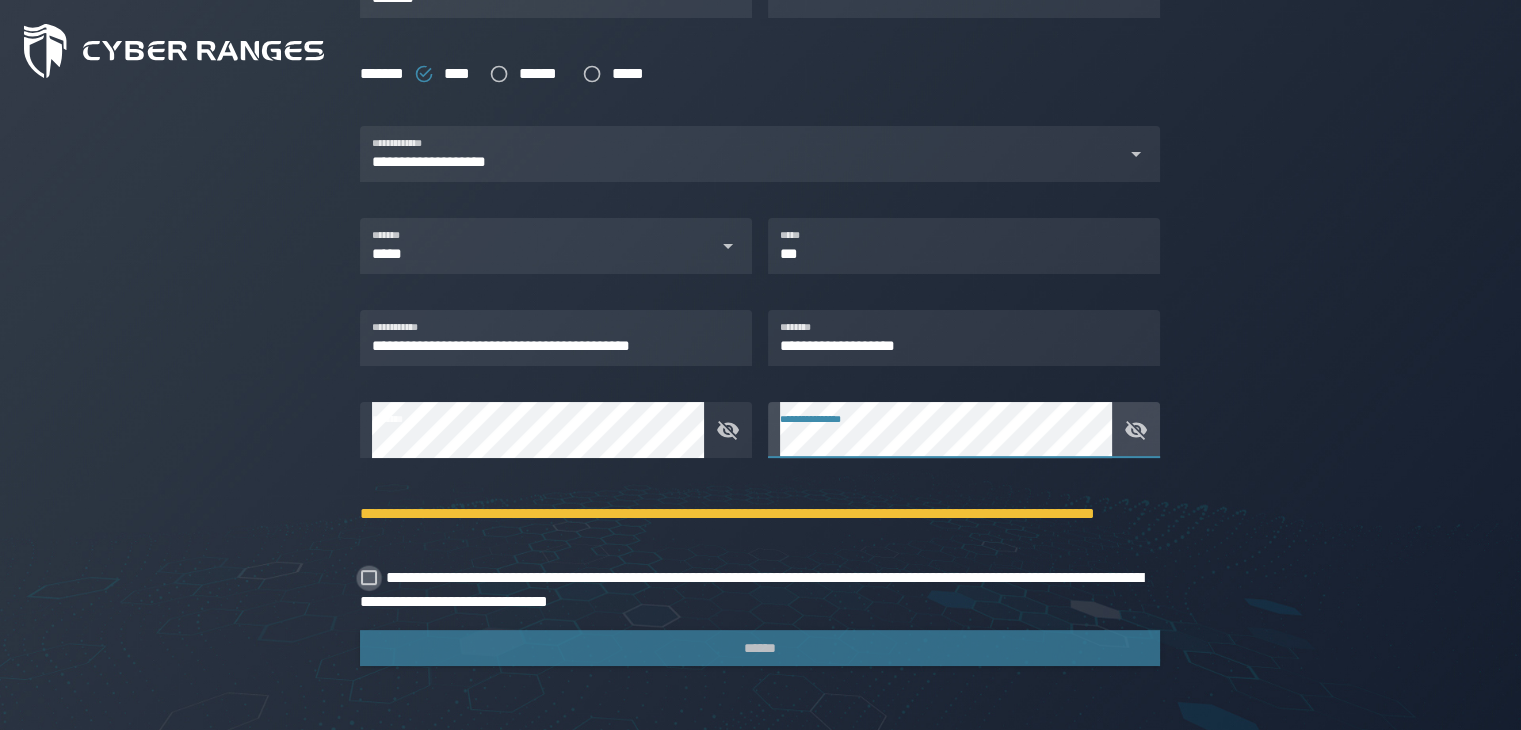 click 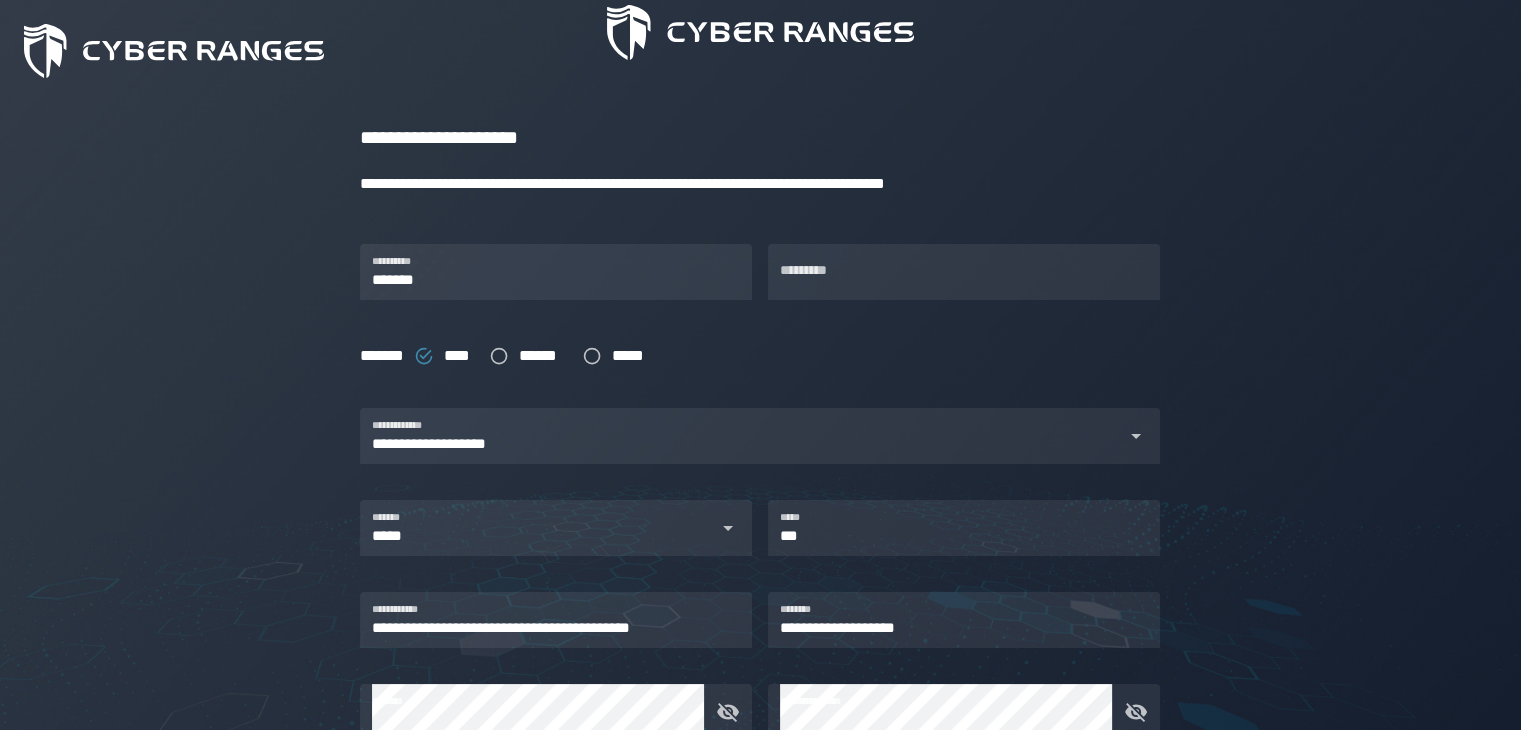 scroll, scrollTop: 216, scrollLeft: 0, axis: vertical 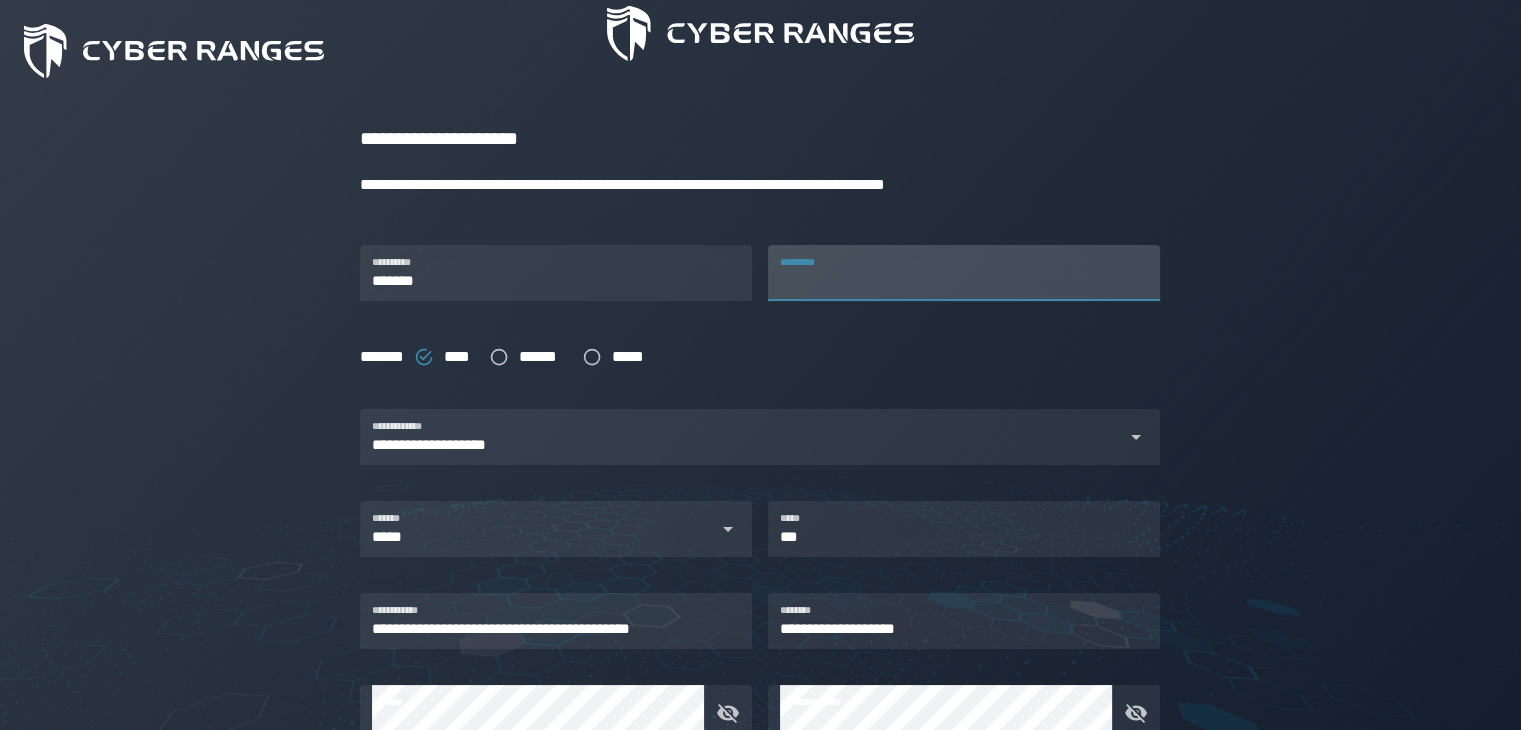 click on "*********" at bounding box center [964, 273] 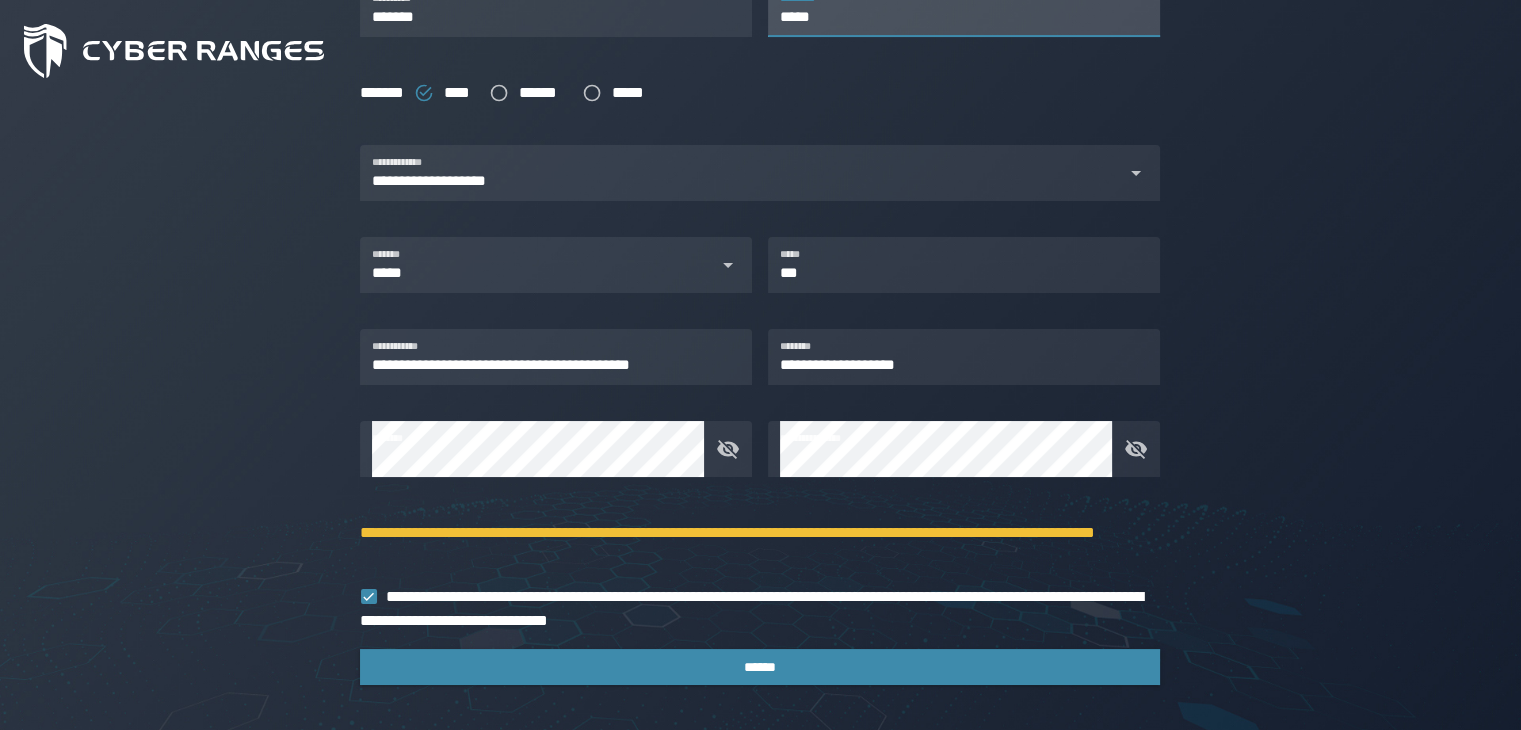 scroll, scrollTop: 499, scrollLeft: 0, axis: vertical 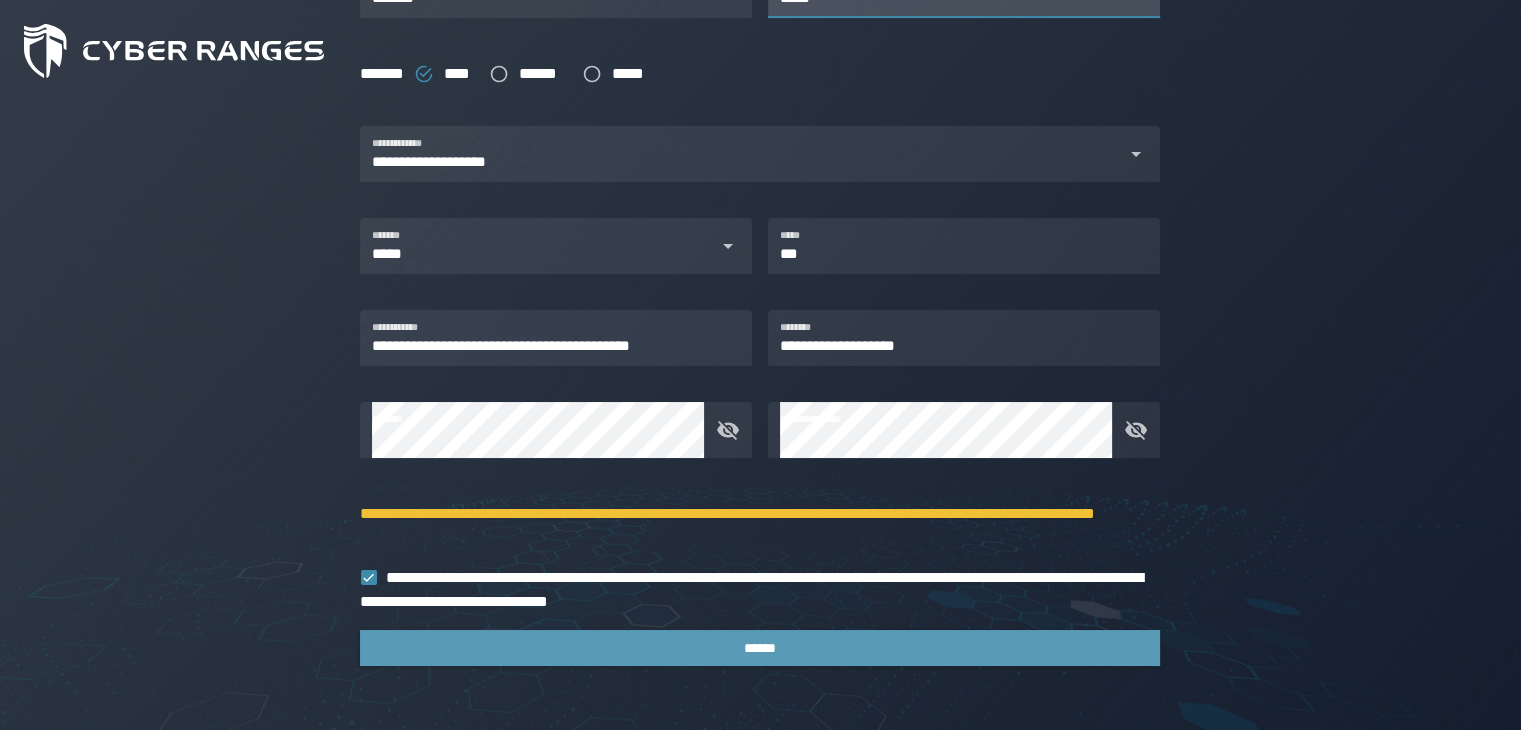 type on "*****" 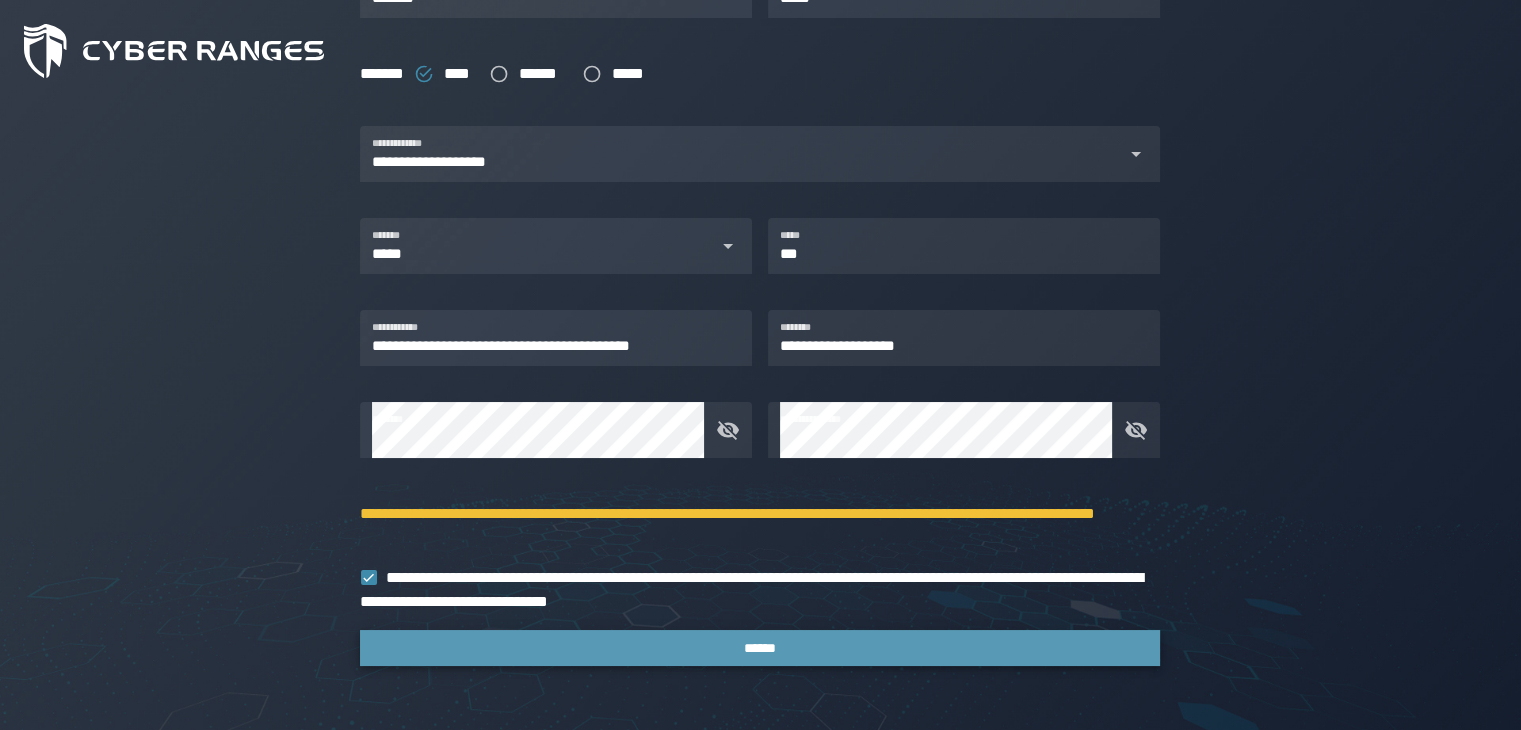 click on "******" at bounding box center (760, 648) 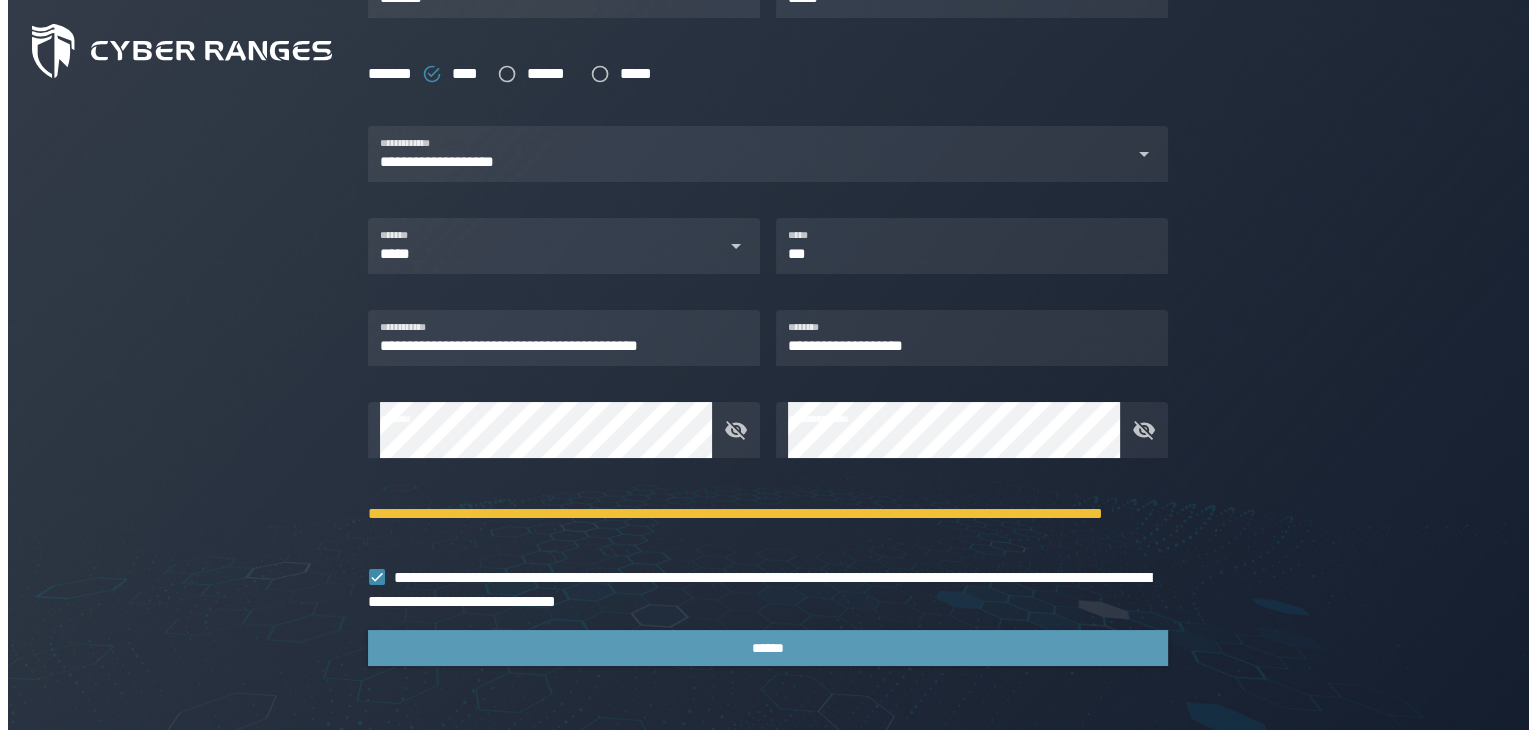 scroll, scrollTop: 0, scrollLeft: 0, axis: both 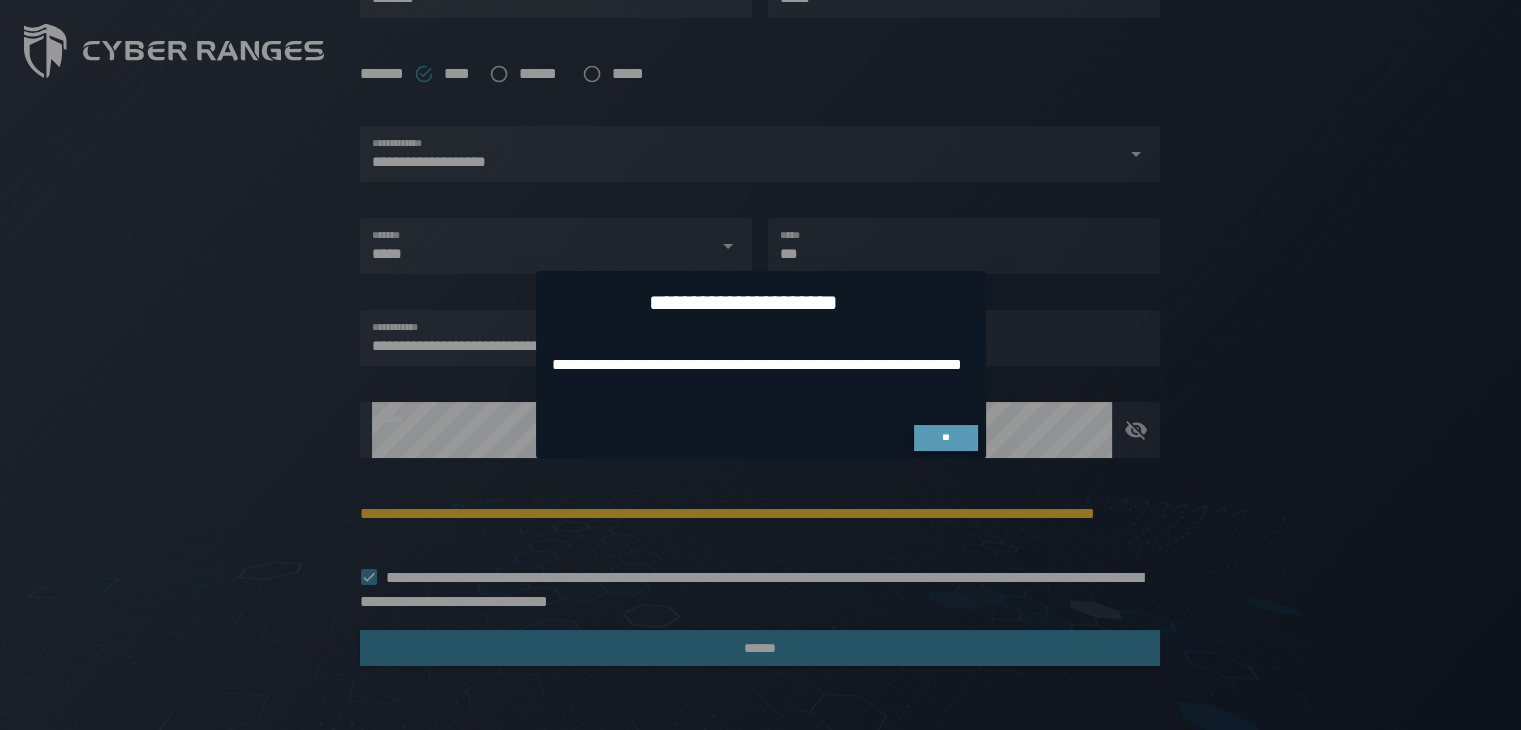 click on "**" at bounding box center (945, 437) 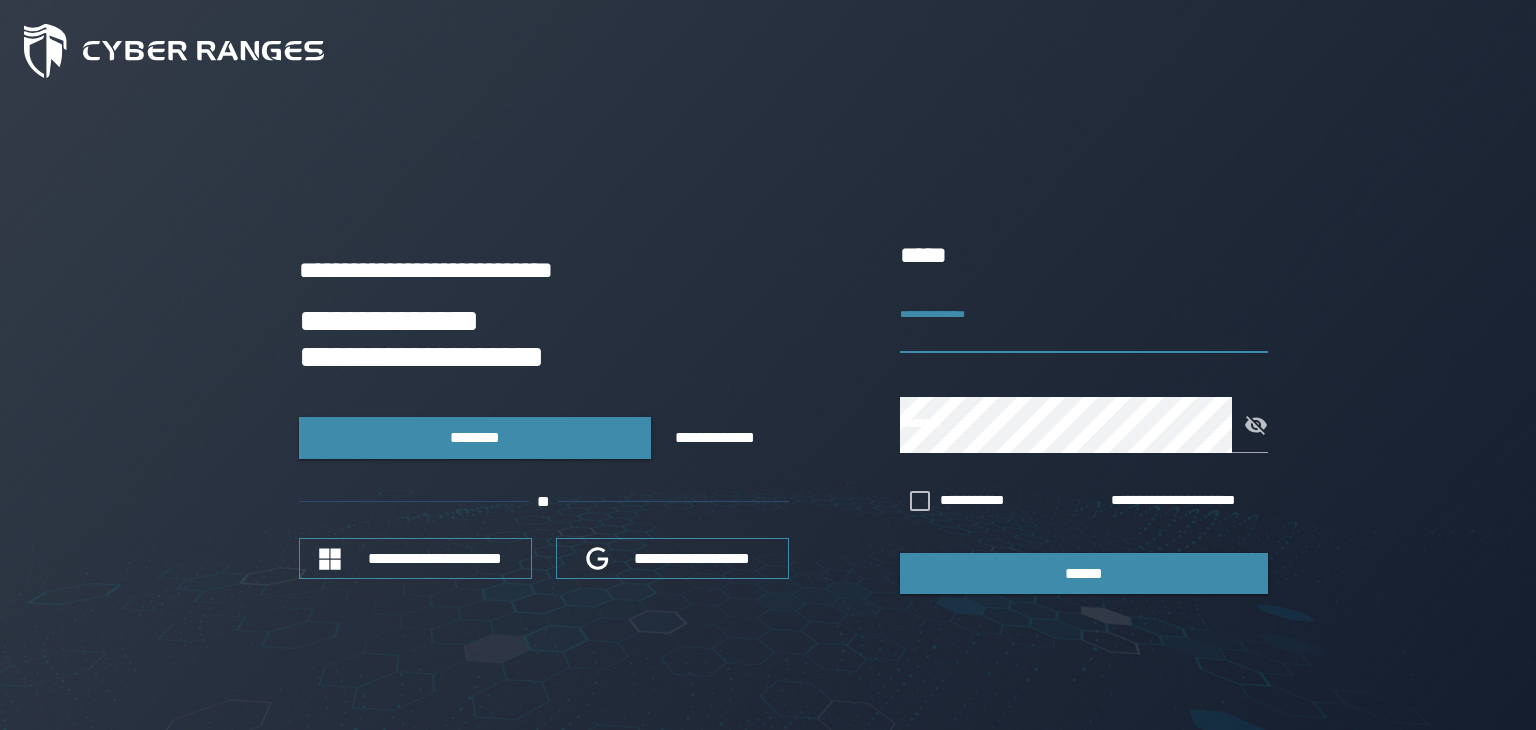 click on "**********" at bounding box center (1084, 325) 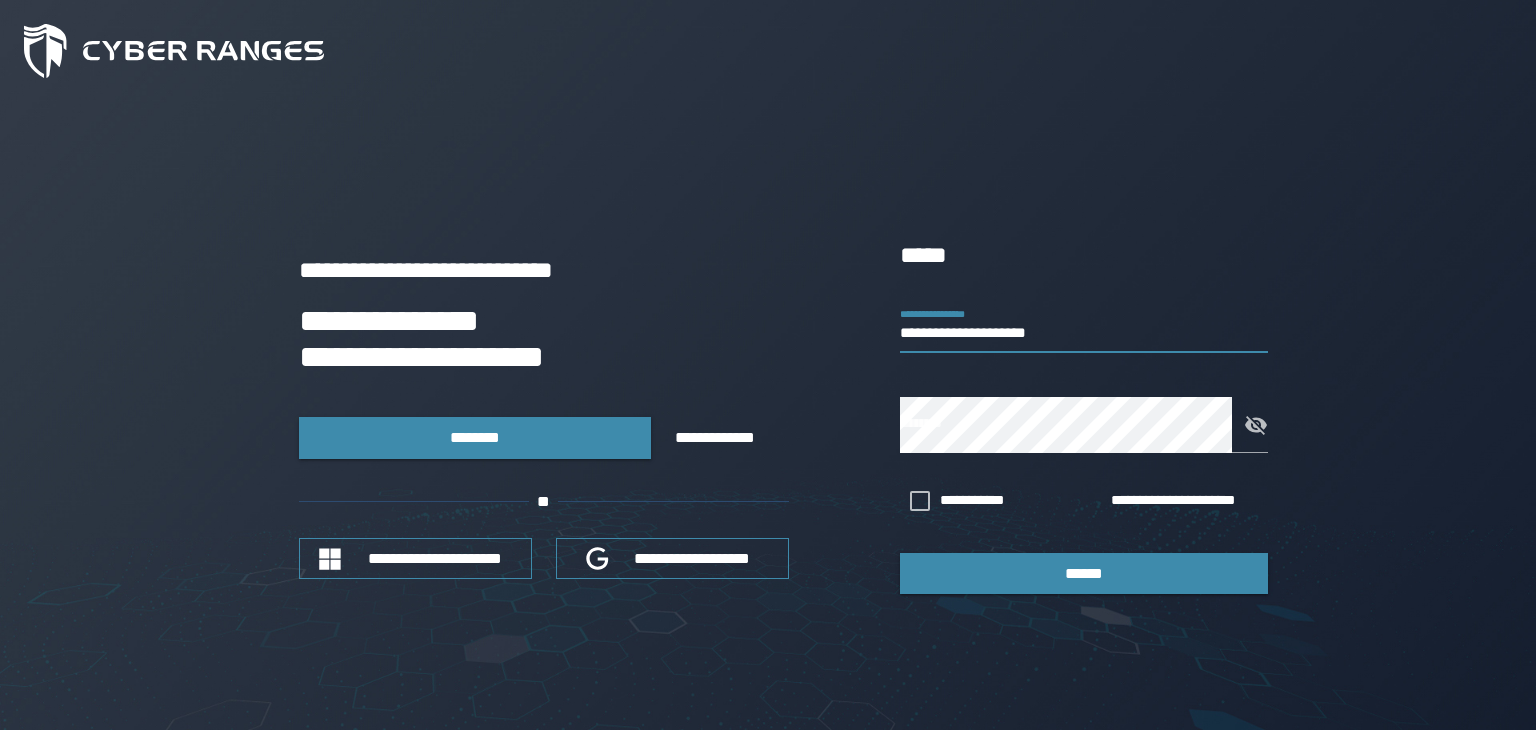 type on "**********" 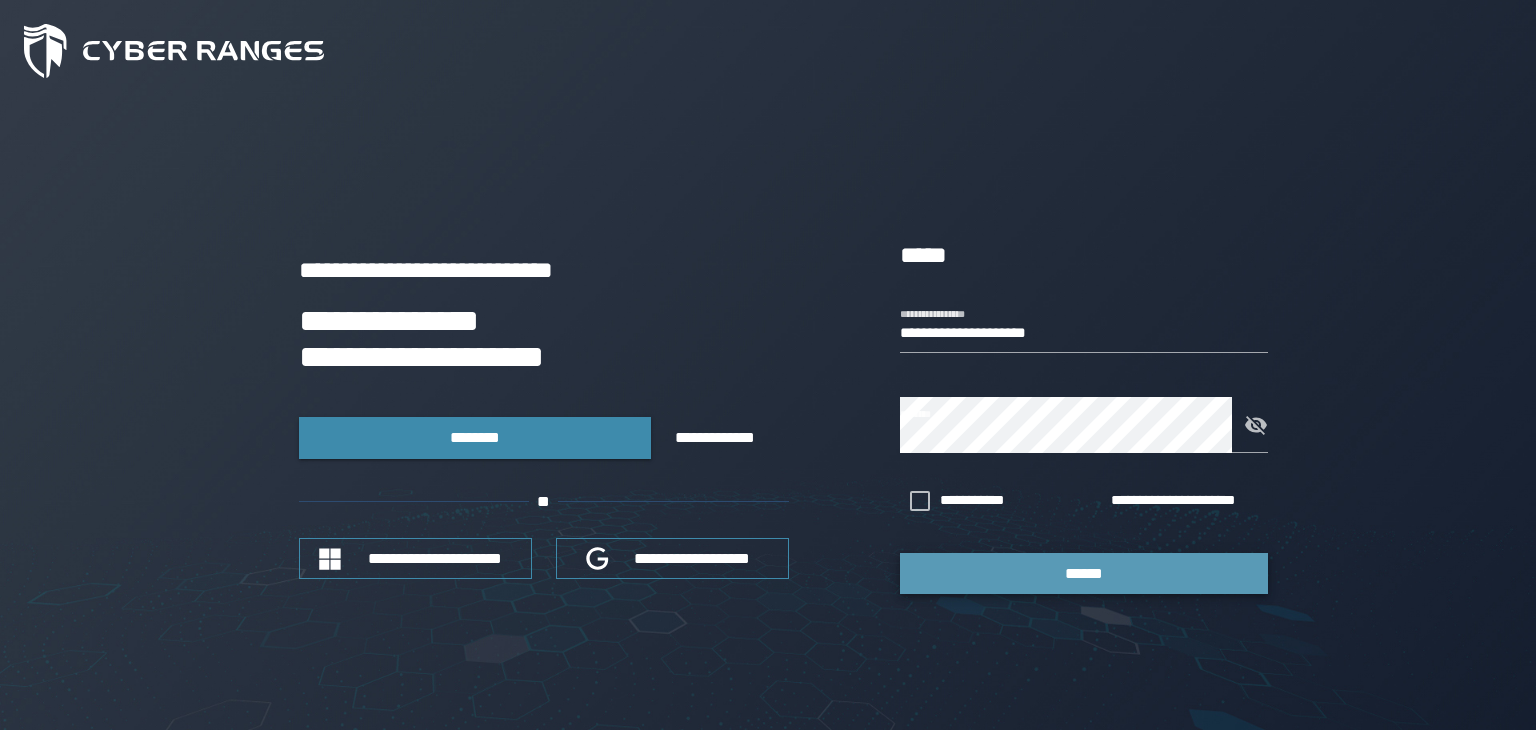 click on "******" at bounding box center (1084, 573) 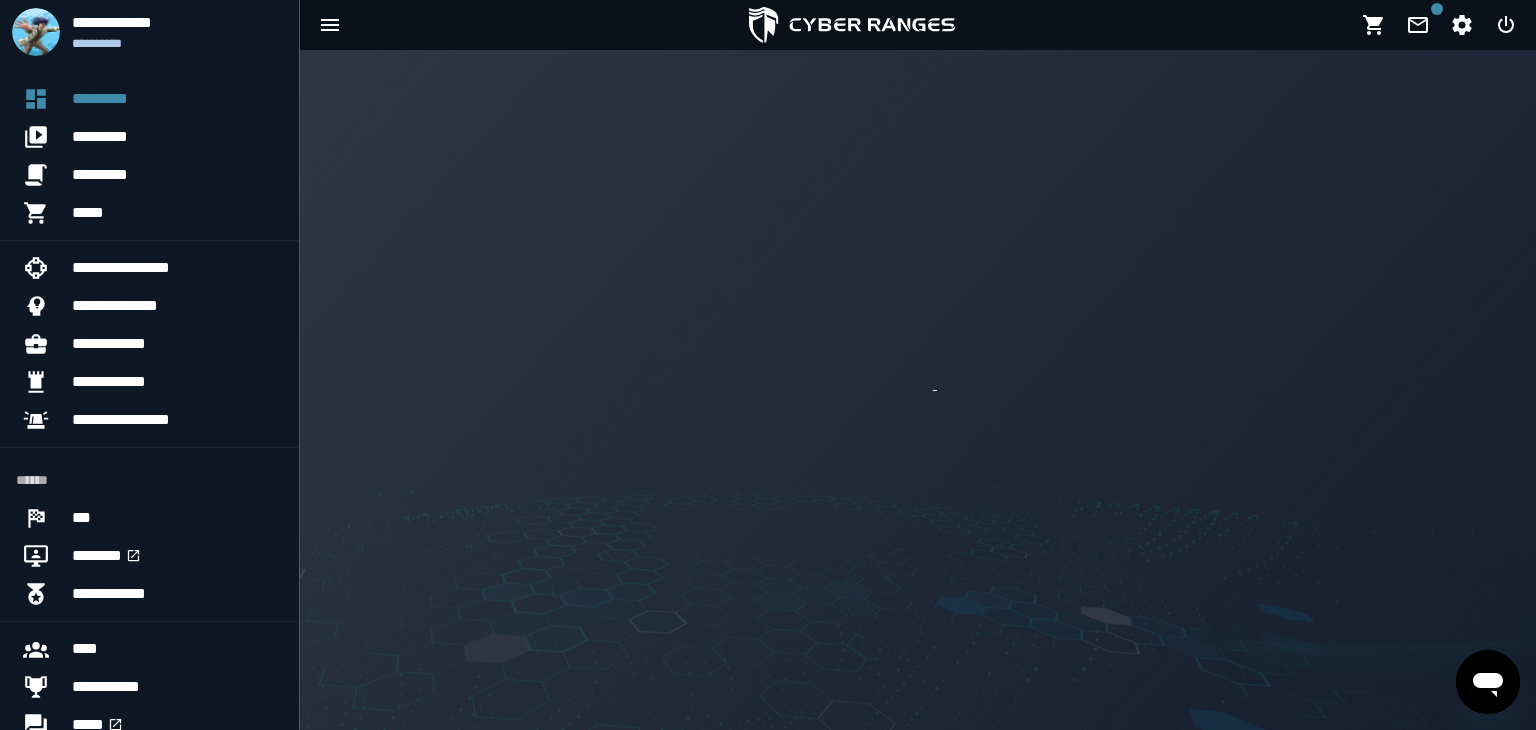 scroll, scrollTop: 0, scrollLeft: 0, axis: both 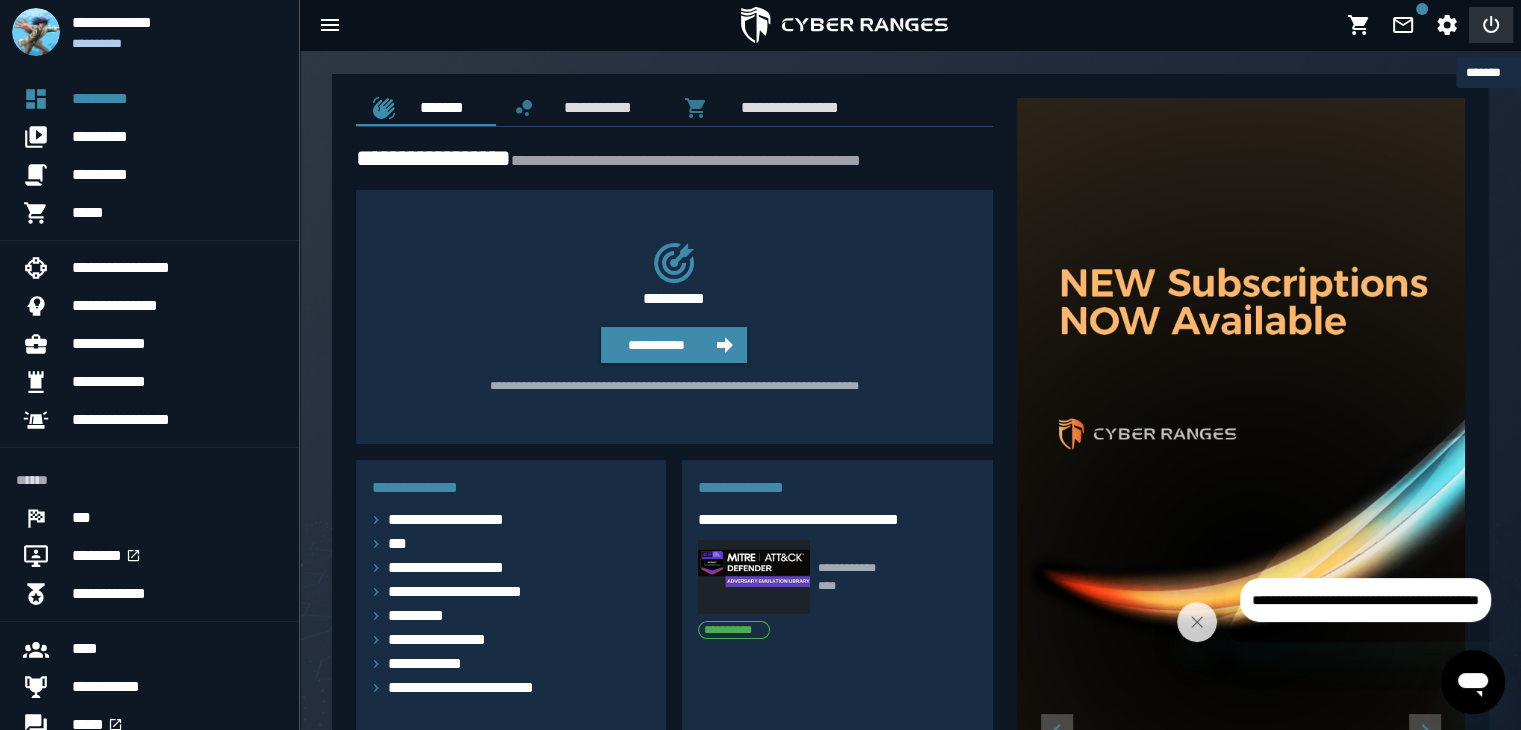 click 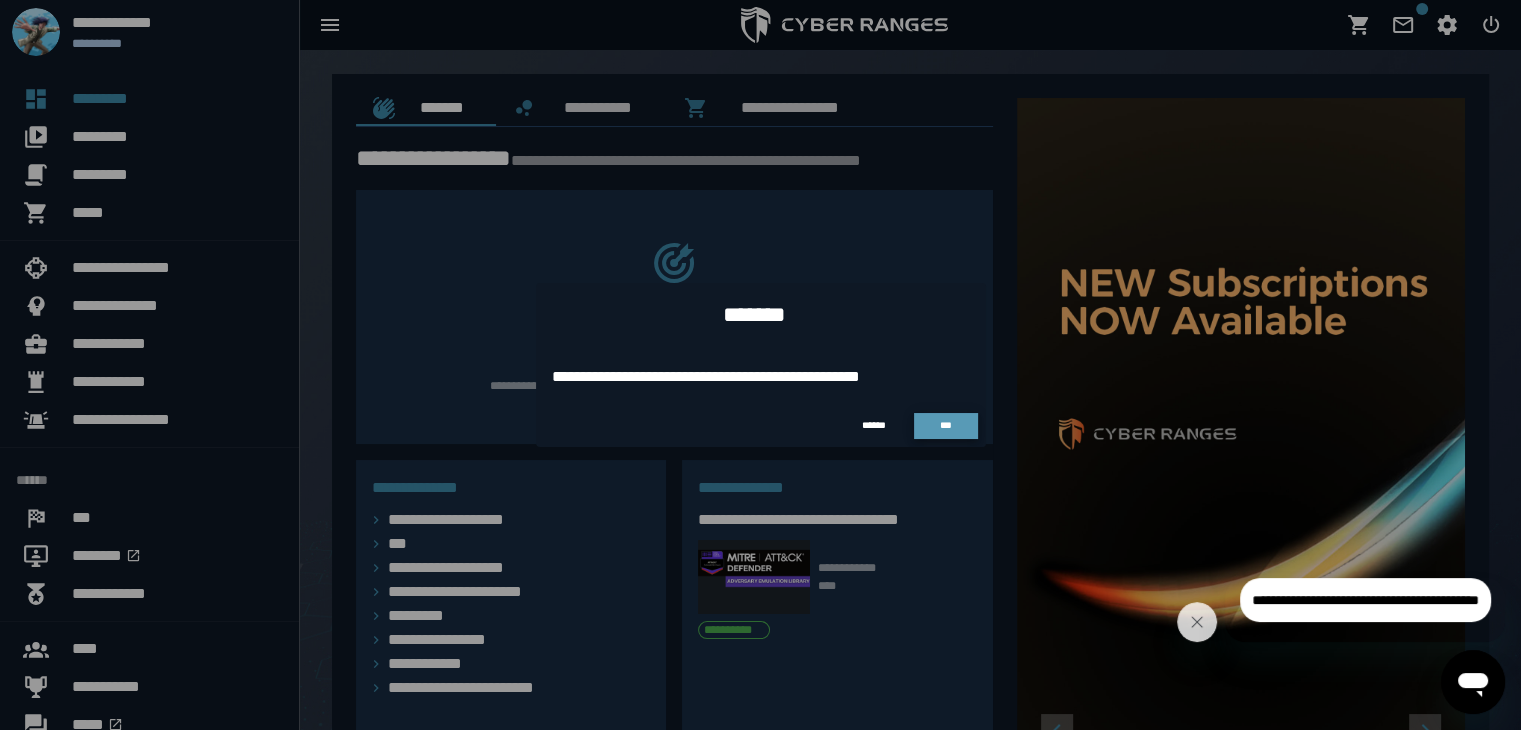 click on "***" at bounding box center [946, 425] 